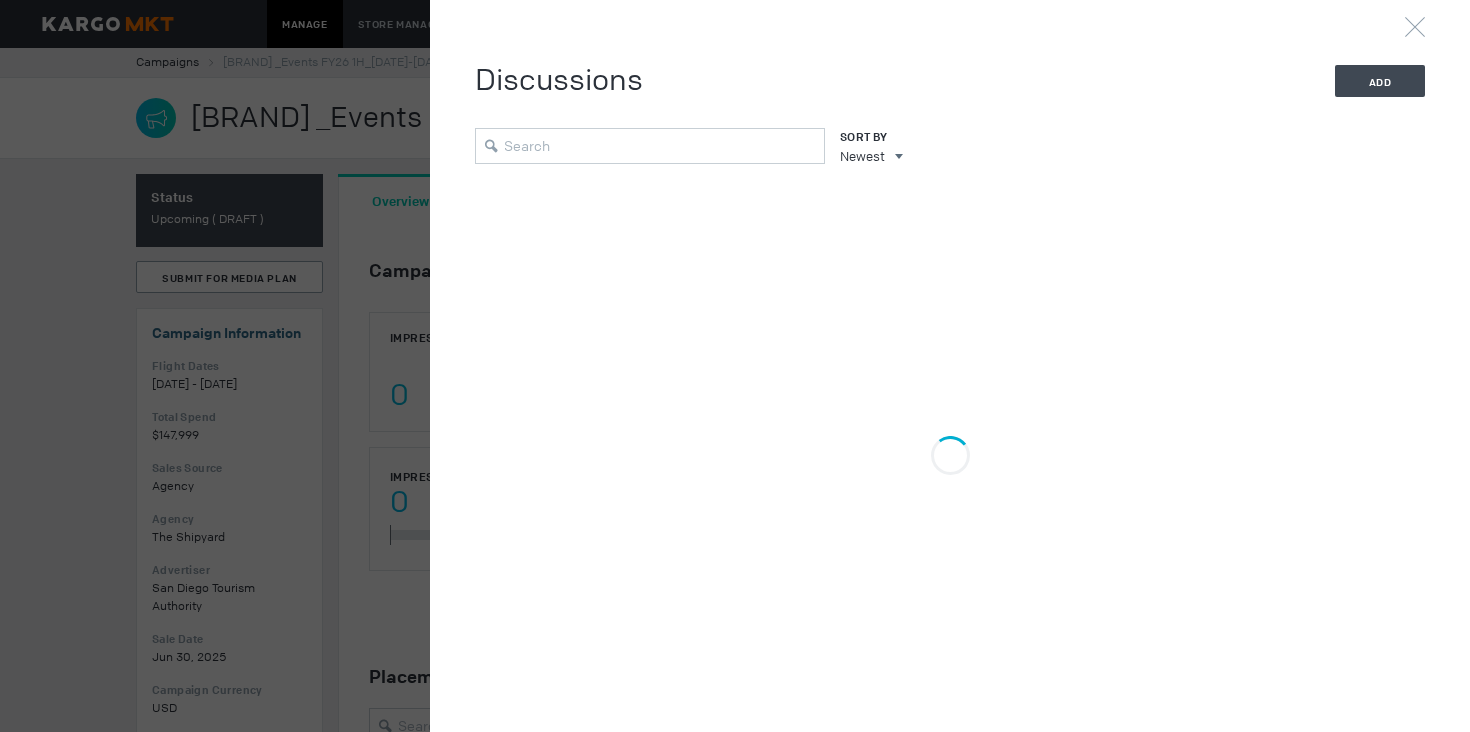 scroll, scrollTop: 0, scrollLeft: 0, axis: both 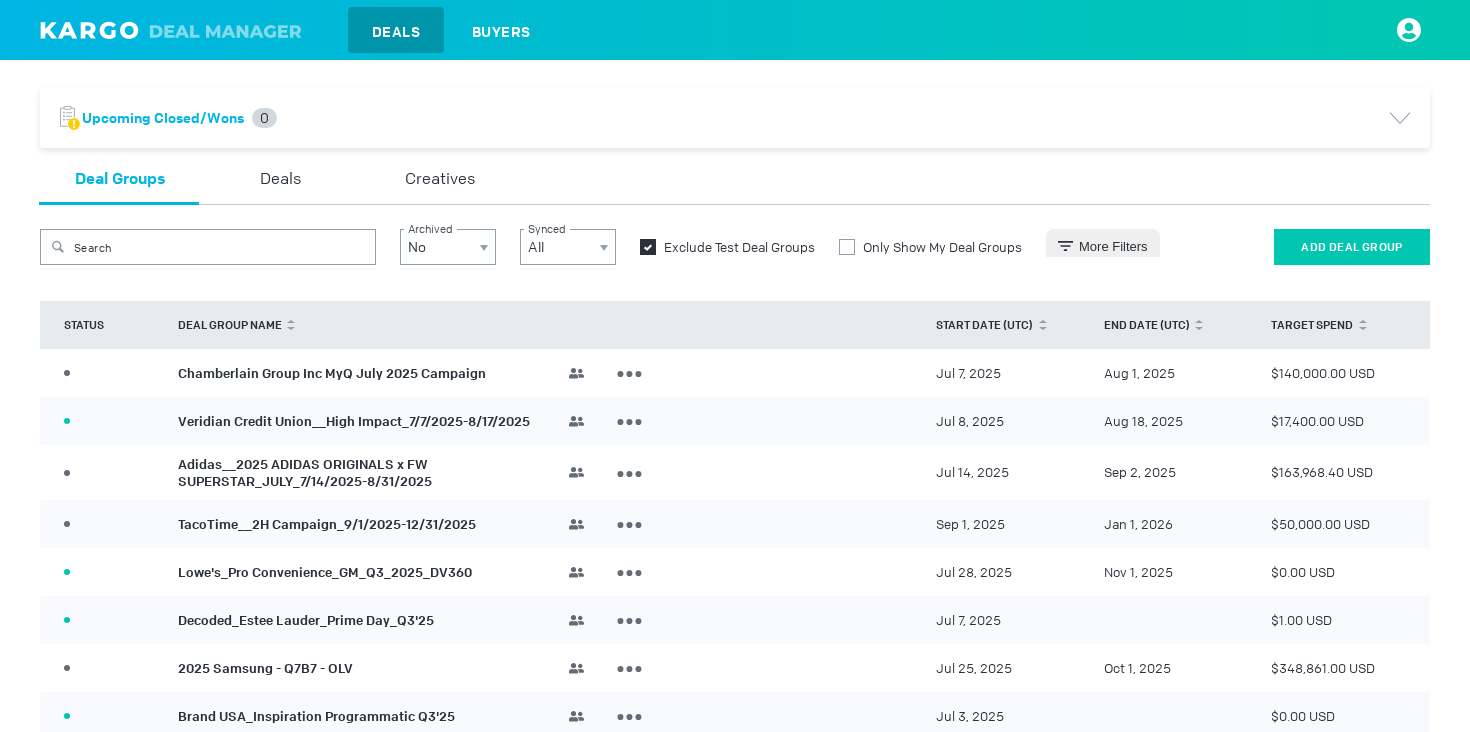 click on "Add Deal Group" at bounding box center [1352, 247] 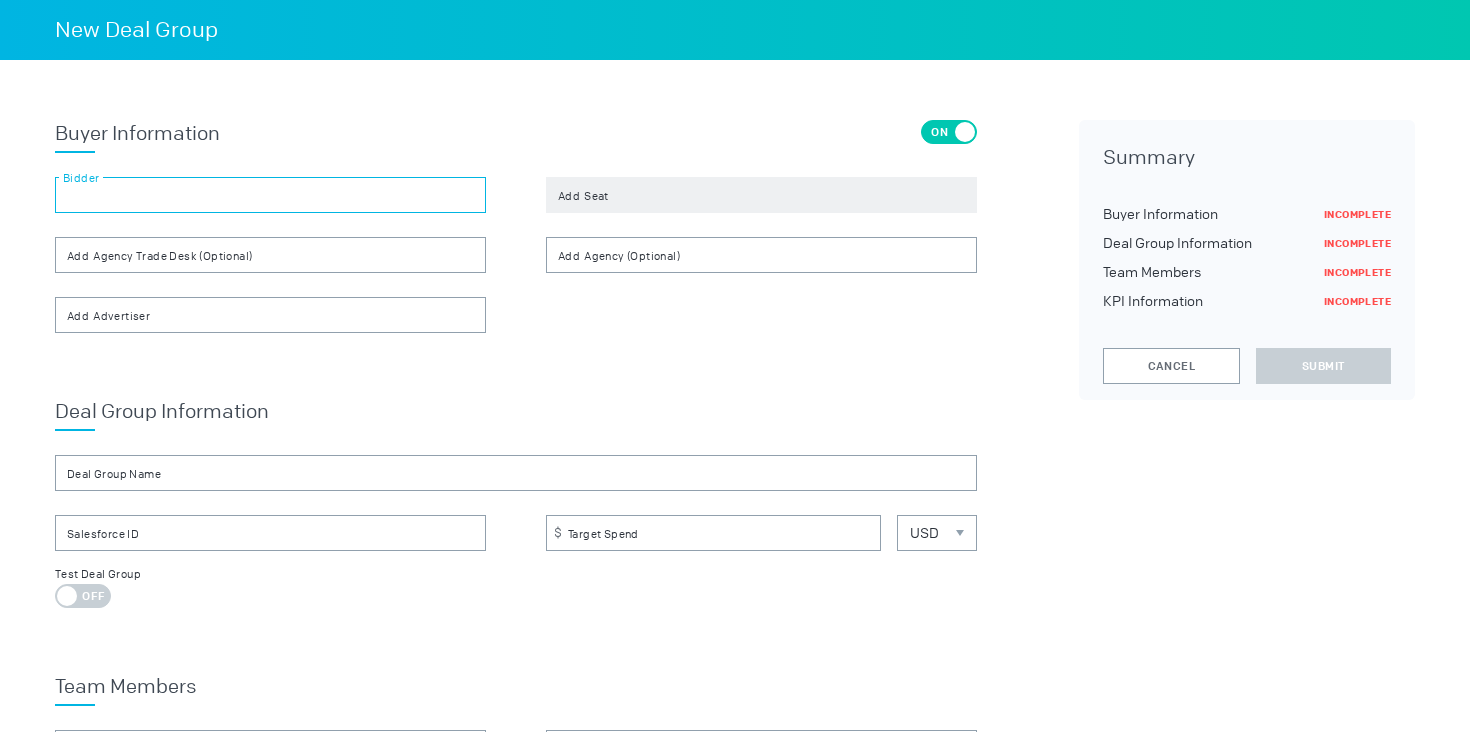 click at bounding box center (270, 195) 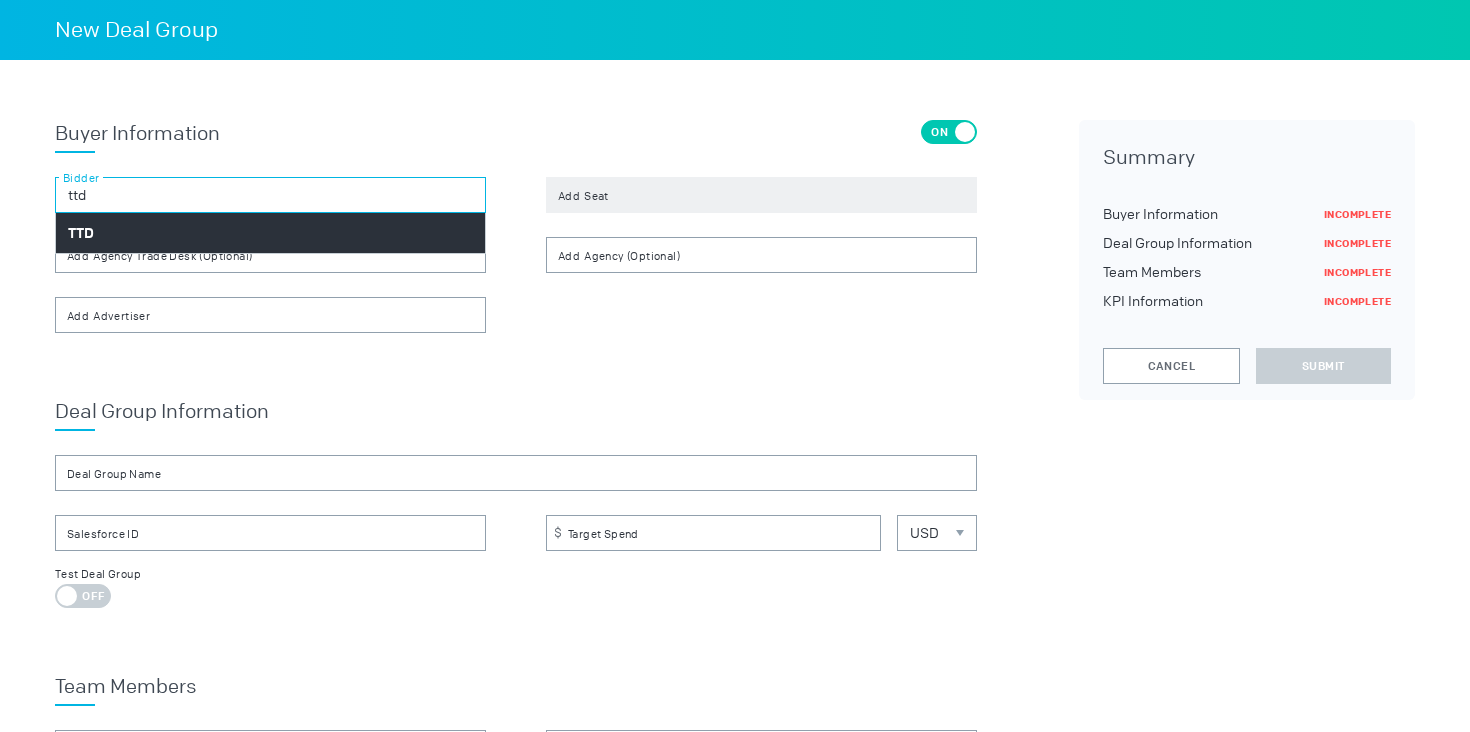type on "ttd" 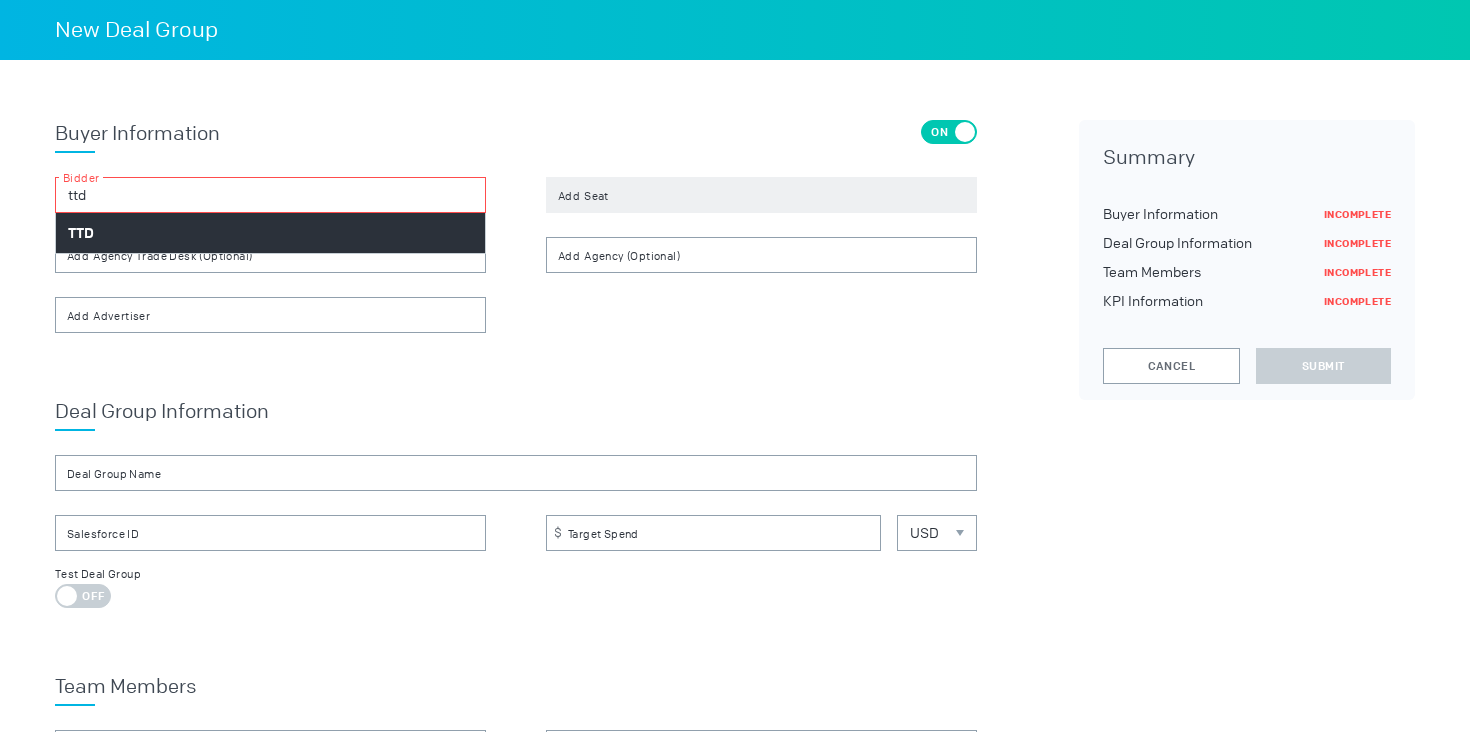 click on "TTD" at bounding box center (270, 233) 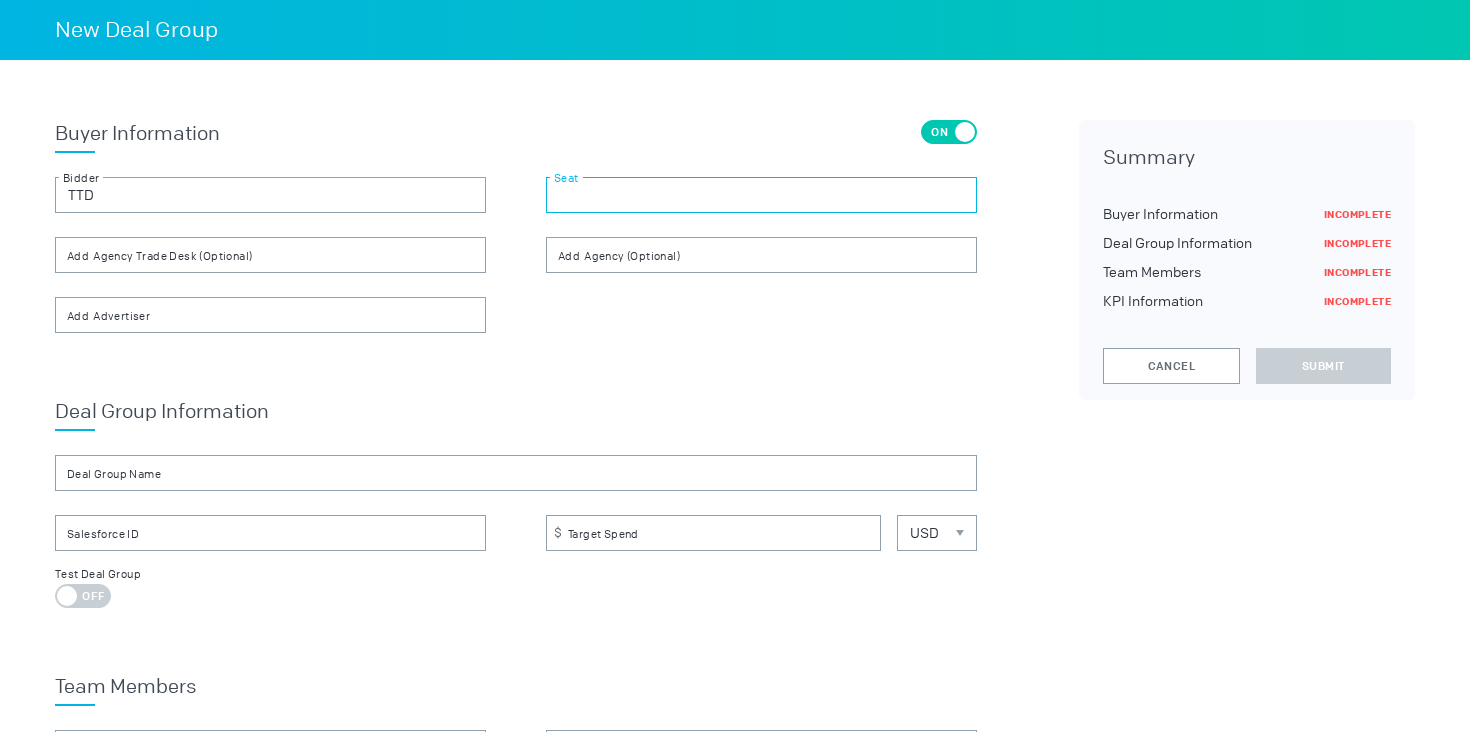 click at bounding box center (761, 195) 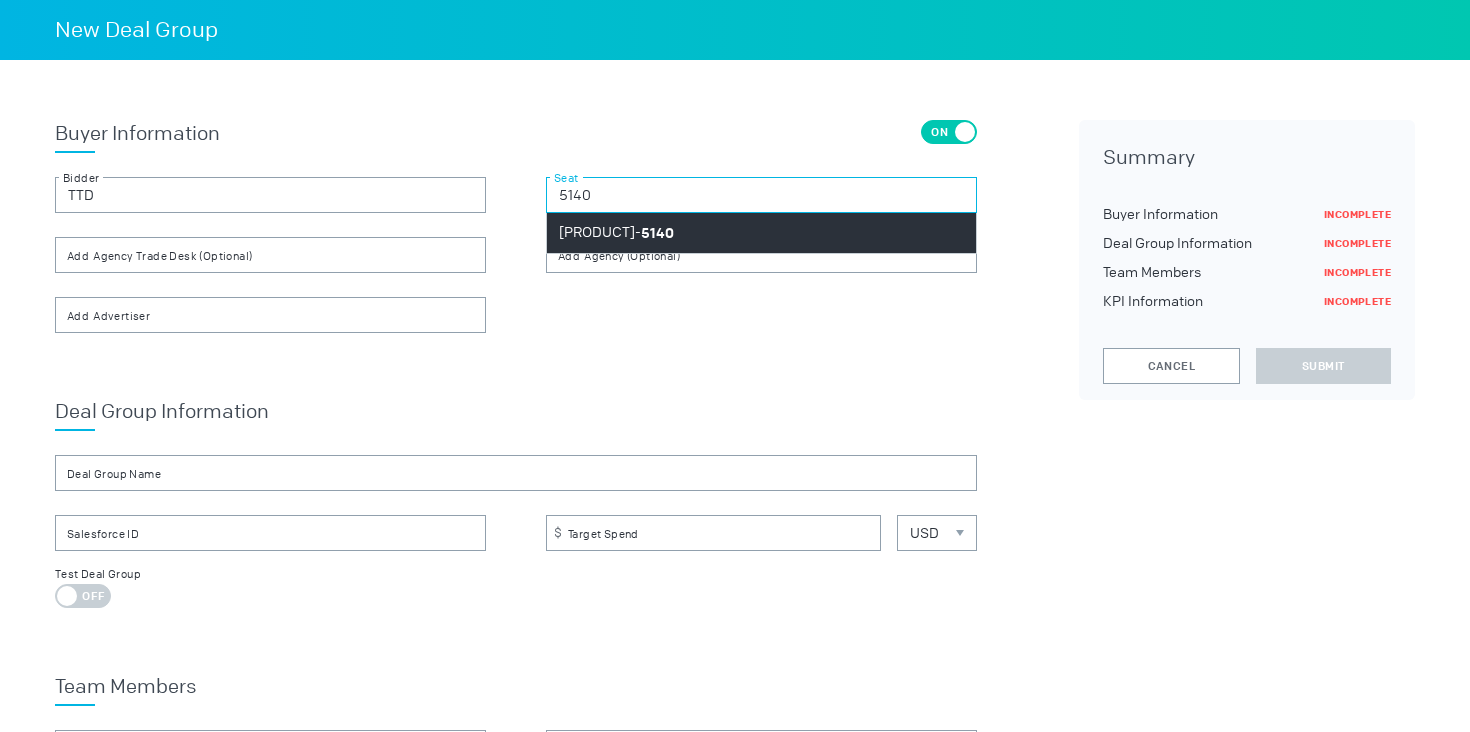 type on "5140" 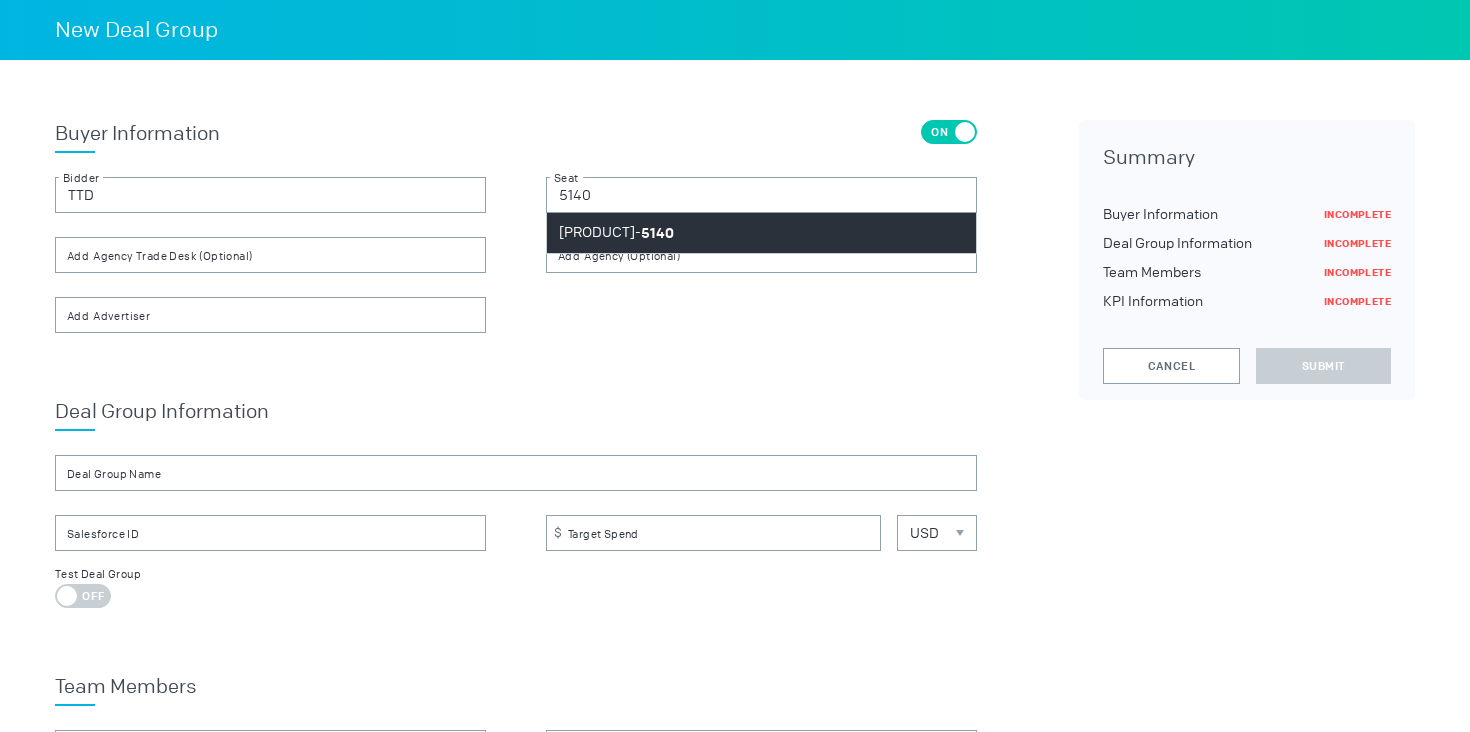 click on "[PRODUCT]- [NUMBER]" at bounding box center [616, 233] 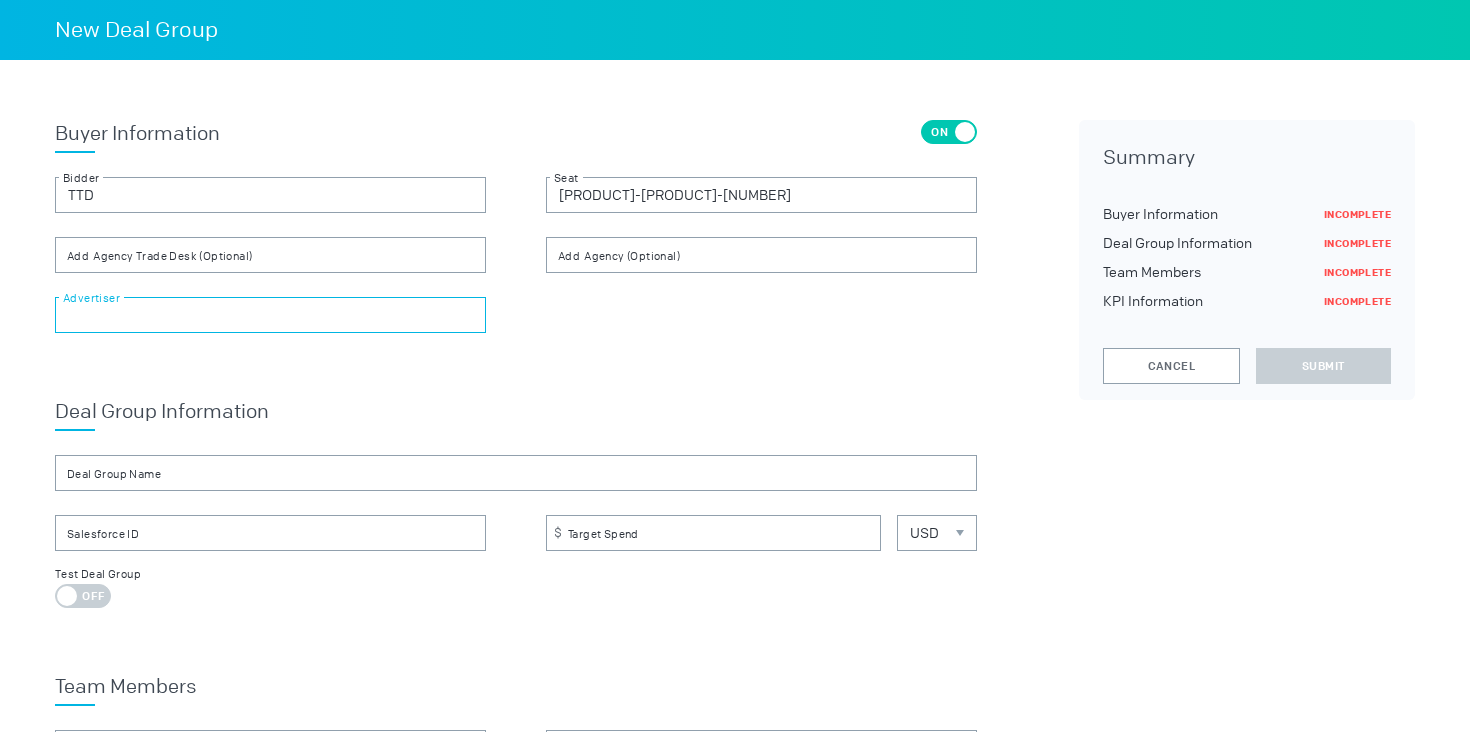 click at bounding box center (270, 315) 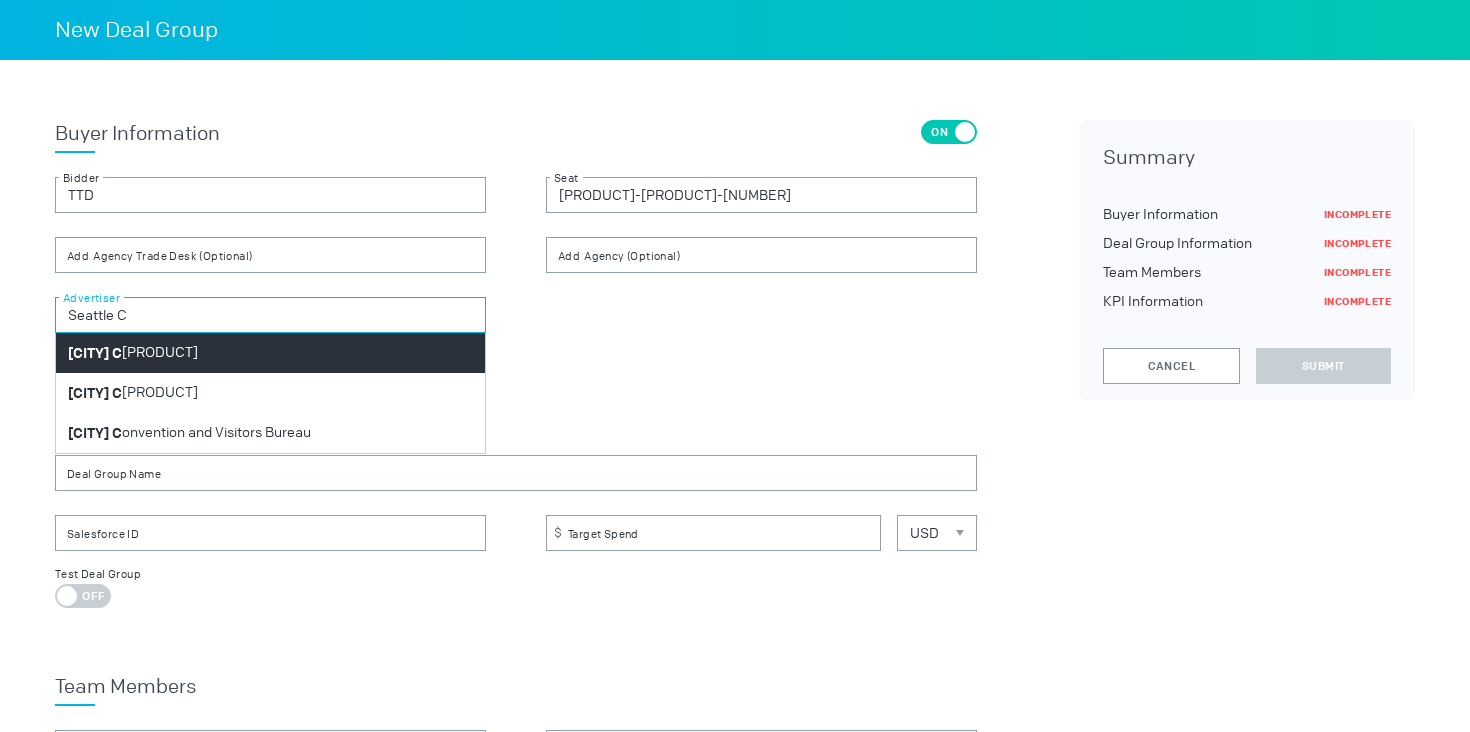 type on "Seattle C" 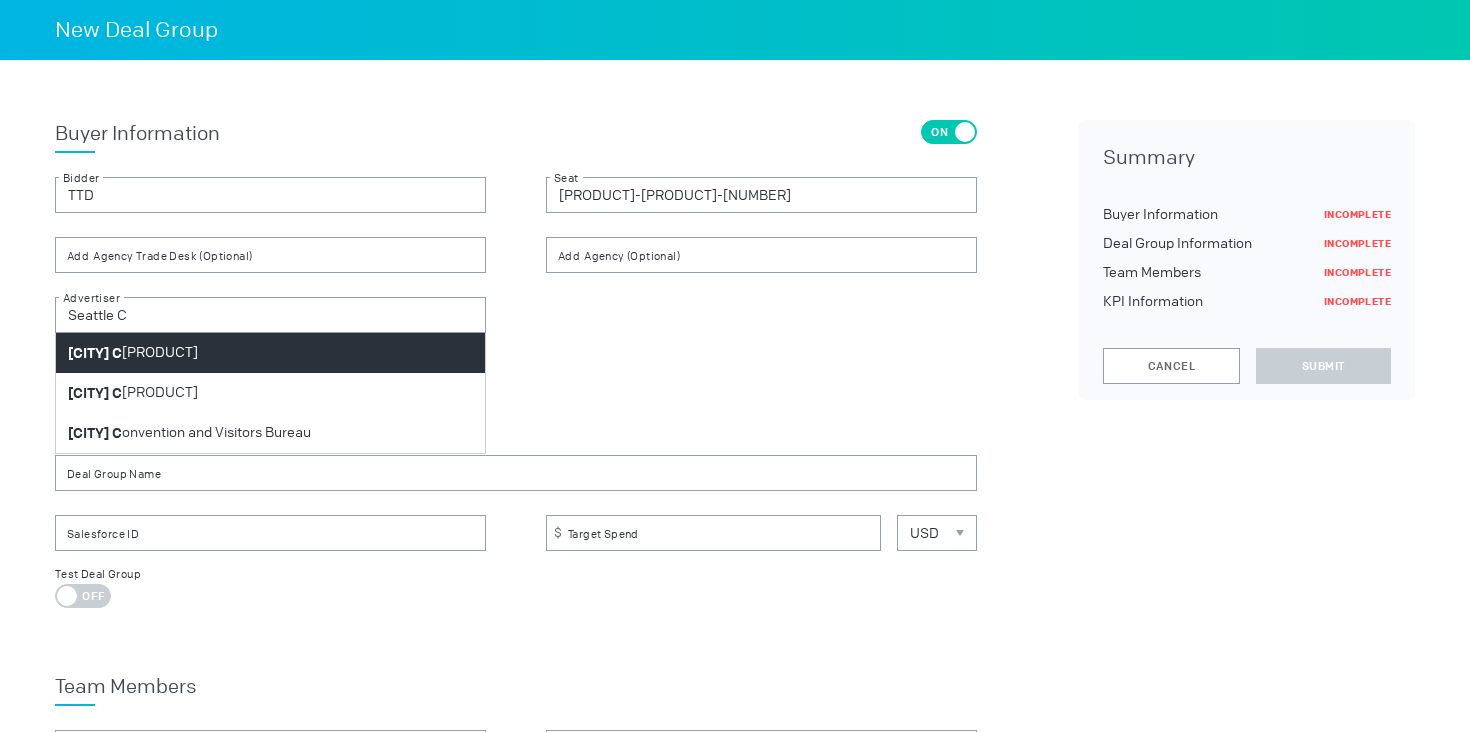 click on "Seattle   C hildren's Hospital" at bounding box center (270, 353) 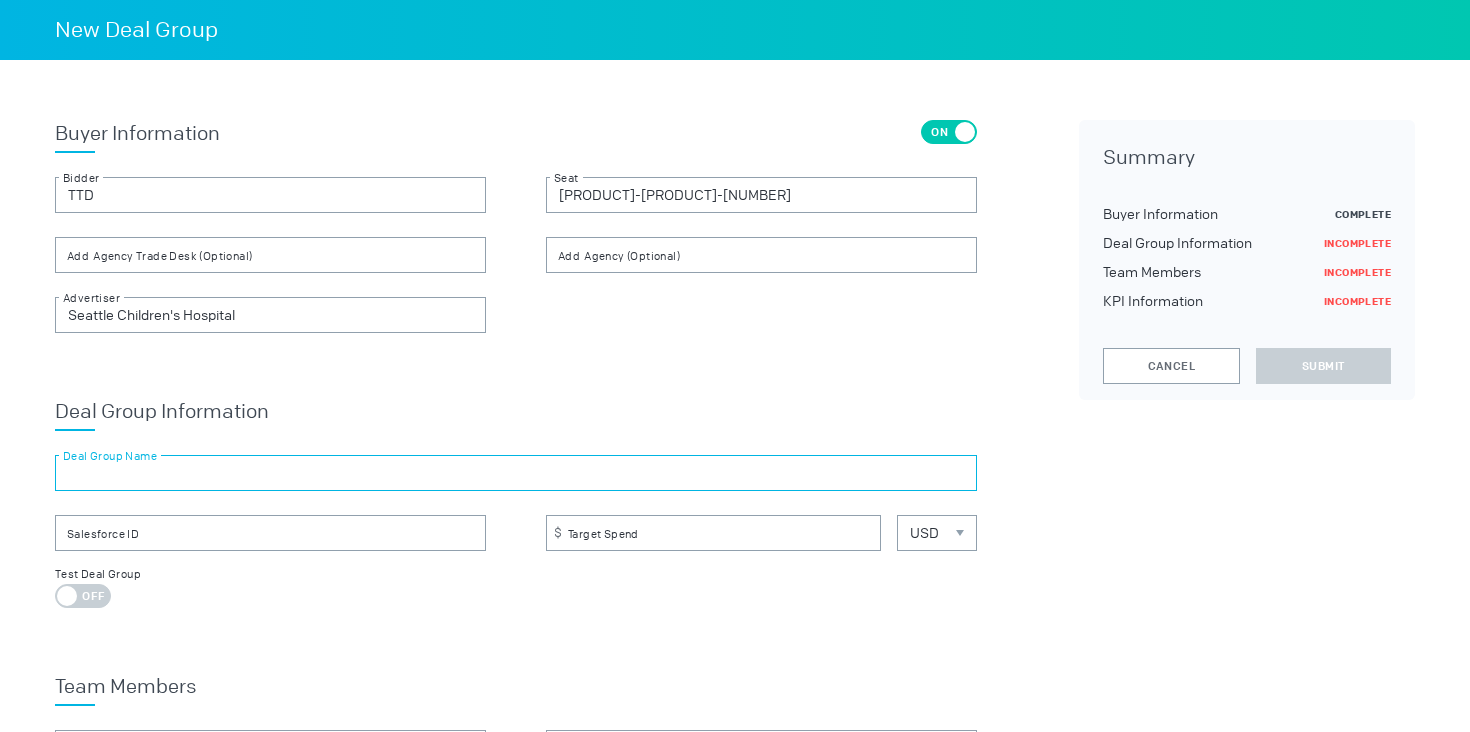 click at bounding box center (516, 473) 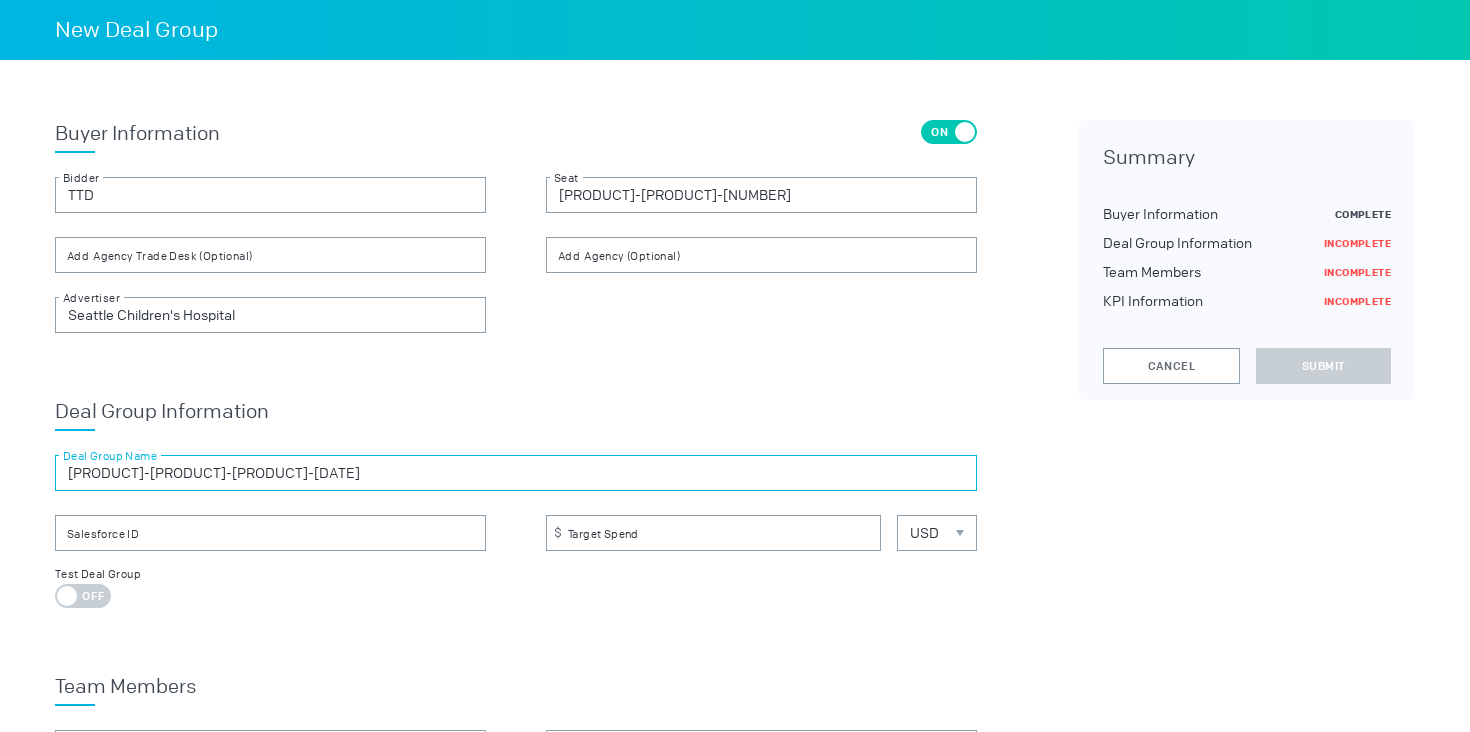click on "[PRODUCT]-[PRODUCT]-[PRODUCT]-[DATE]" at bounding box center [516, 473] 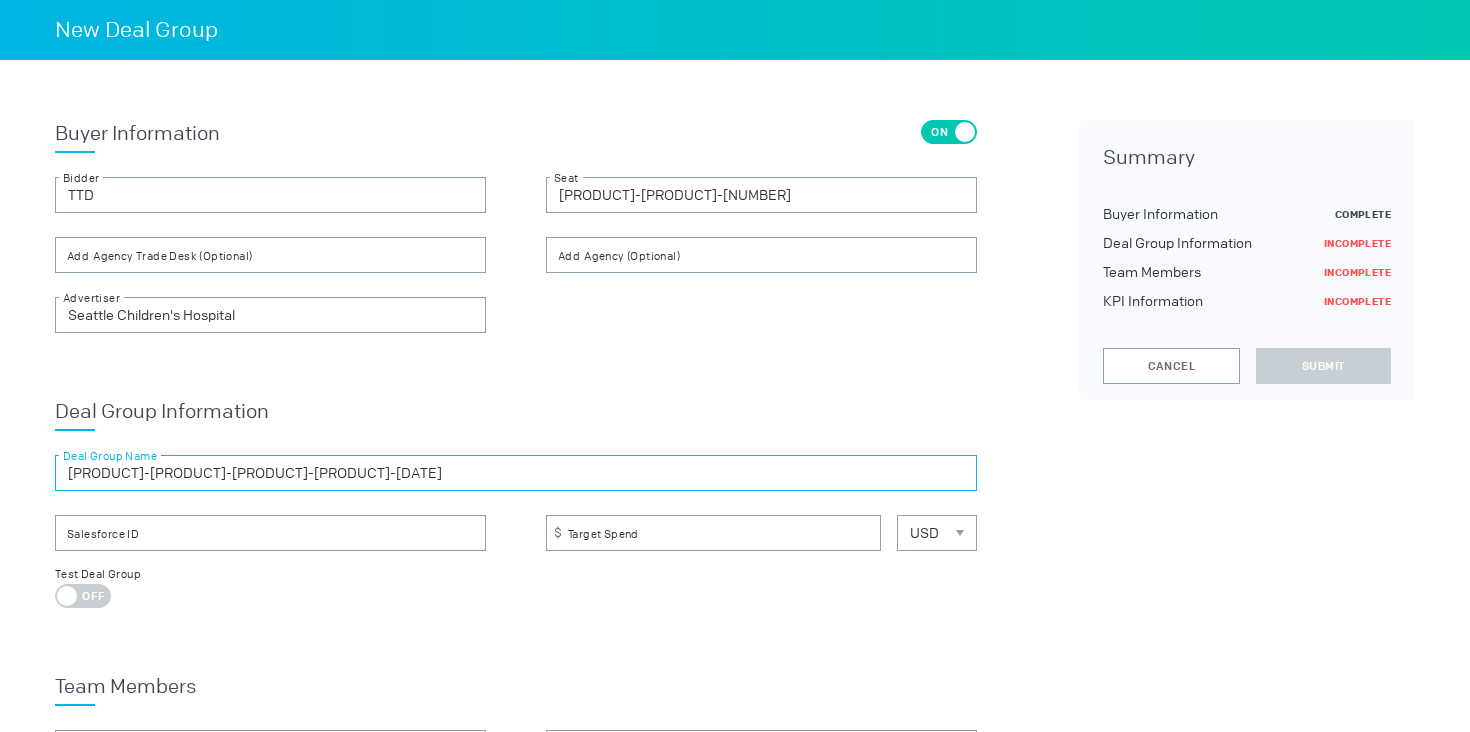click on "[PRODUCT]-[PRODUCT]-[PRODUCT]-[PRODUCT]-[DATE]" at bounding box center [516, 473] 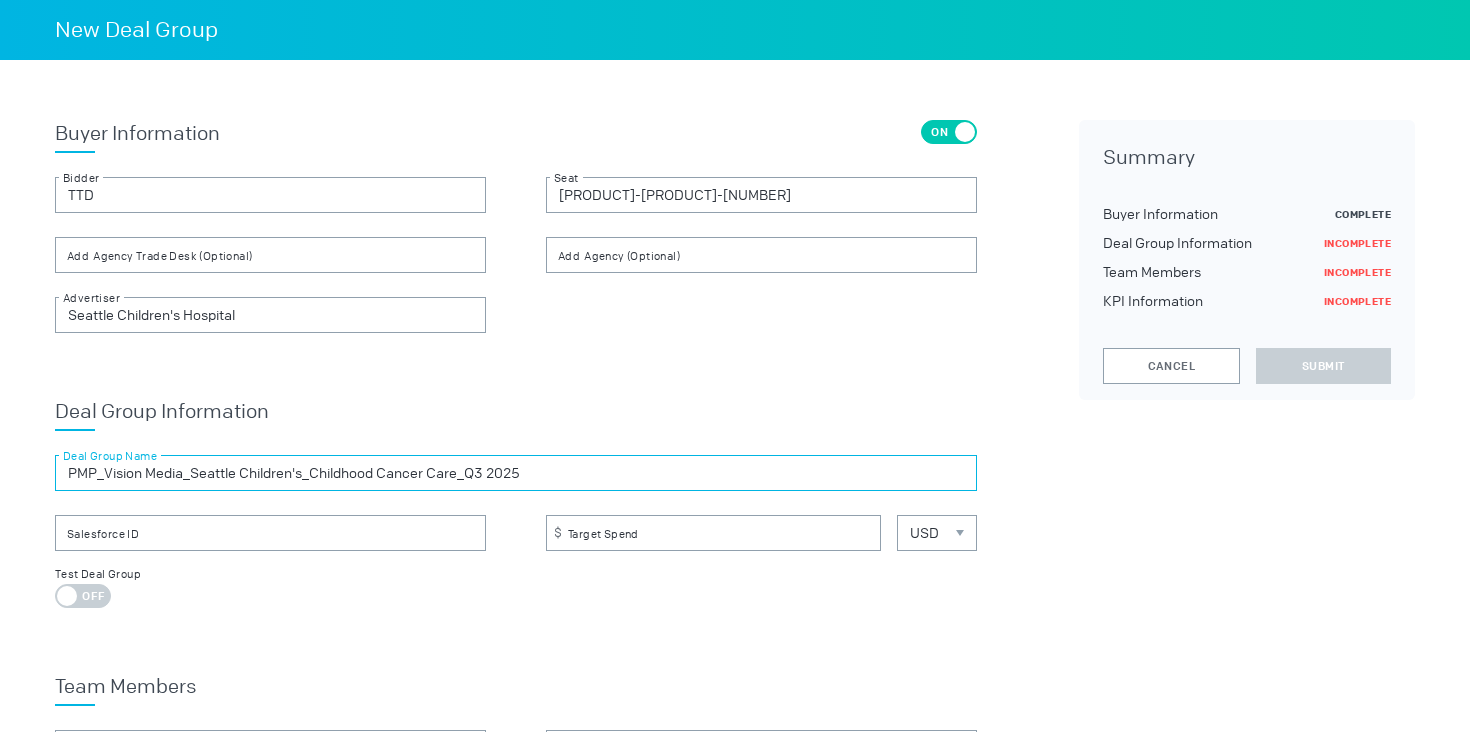 type on "PMP_Vision Media_Seattle Children's_Childhood Cancer Care_Q3 2025" 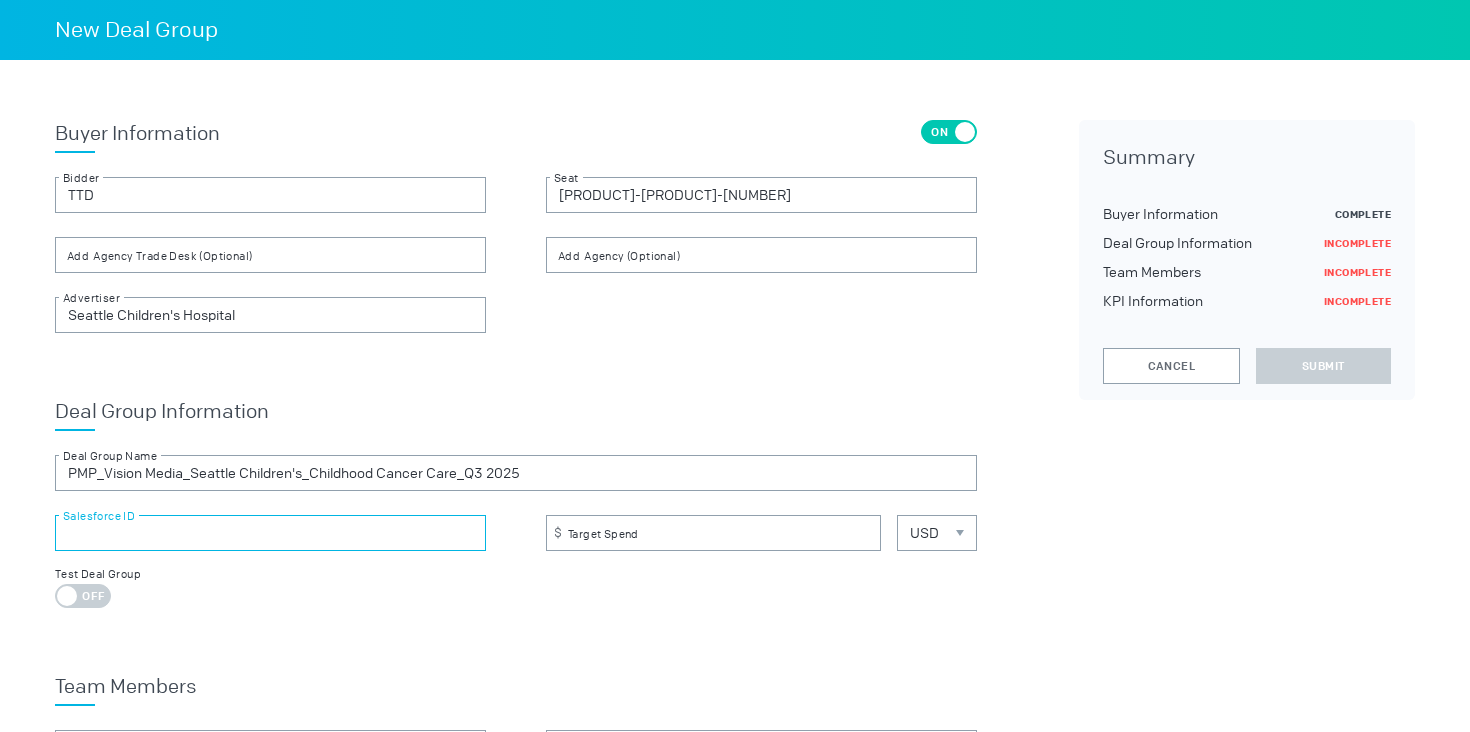 click at bounding box center [270, 533] 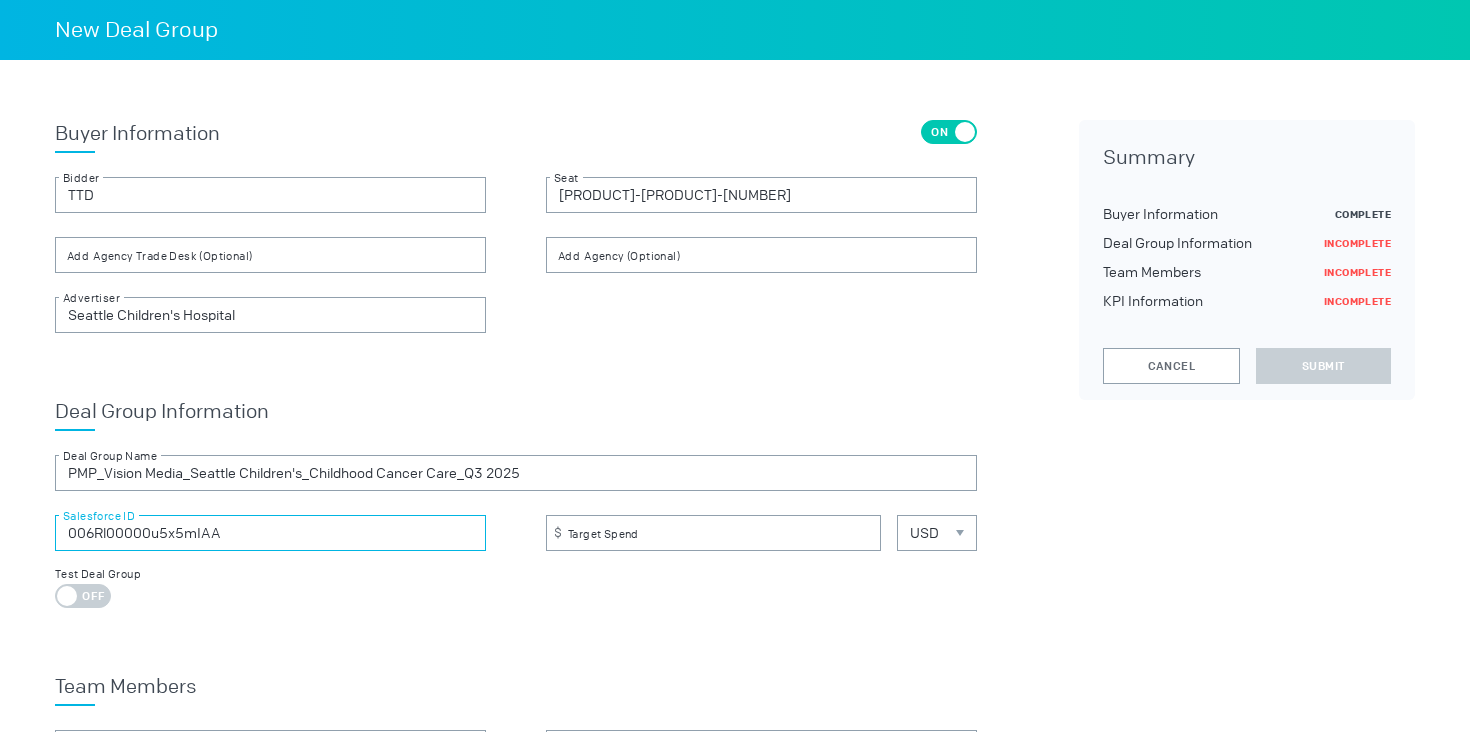 type on "006Rl00000u5x5mIAA" 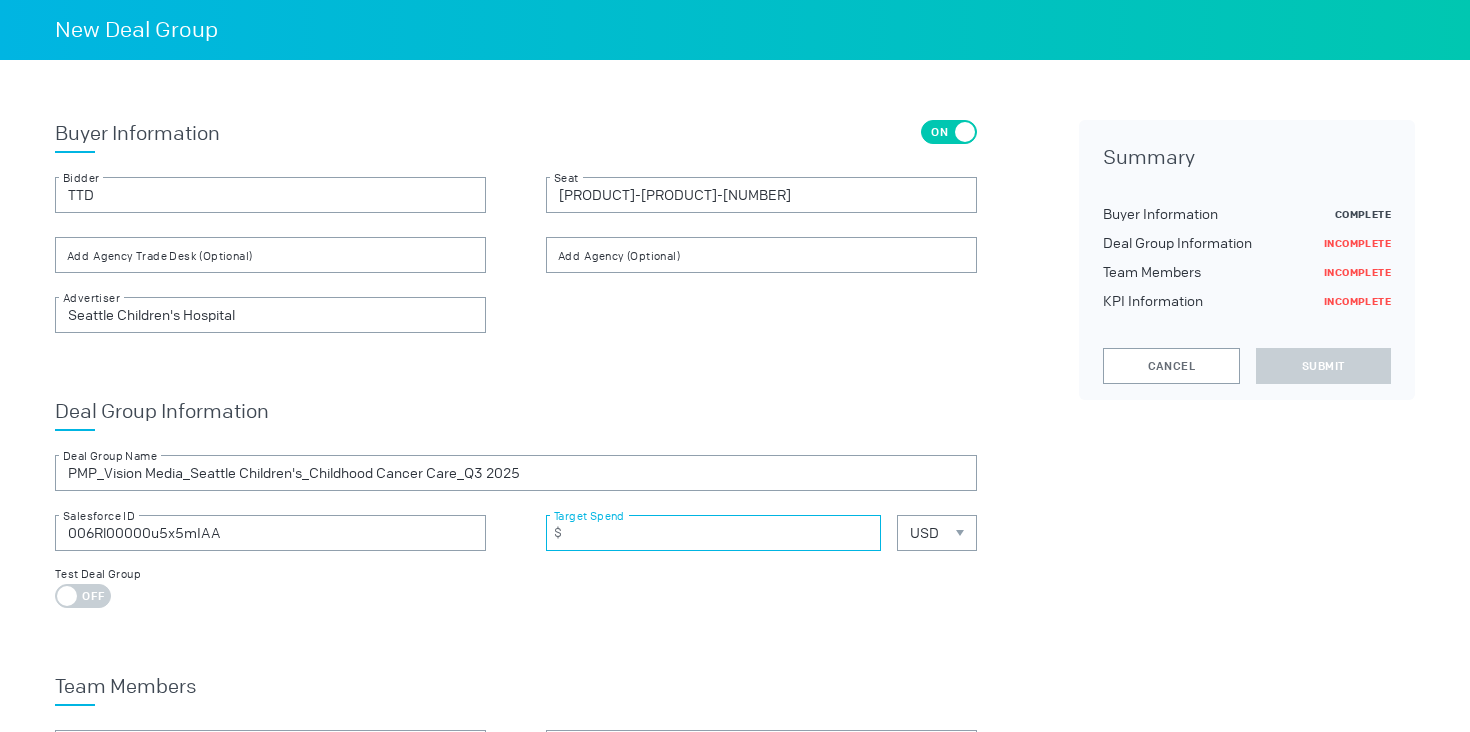click at bounding box center [713, 533] 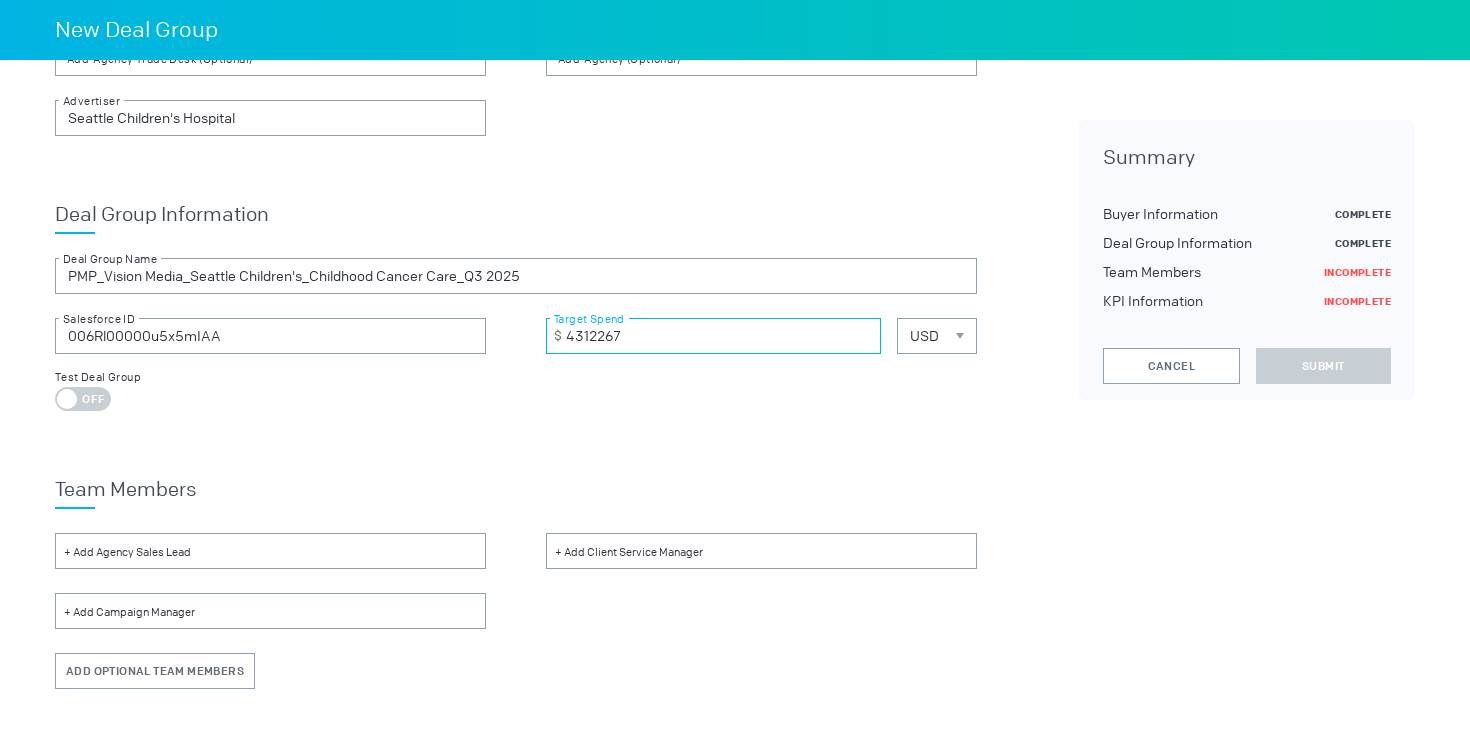 scroll, scrollTop: 202, scrollLeft: 0, axis: vertical 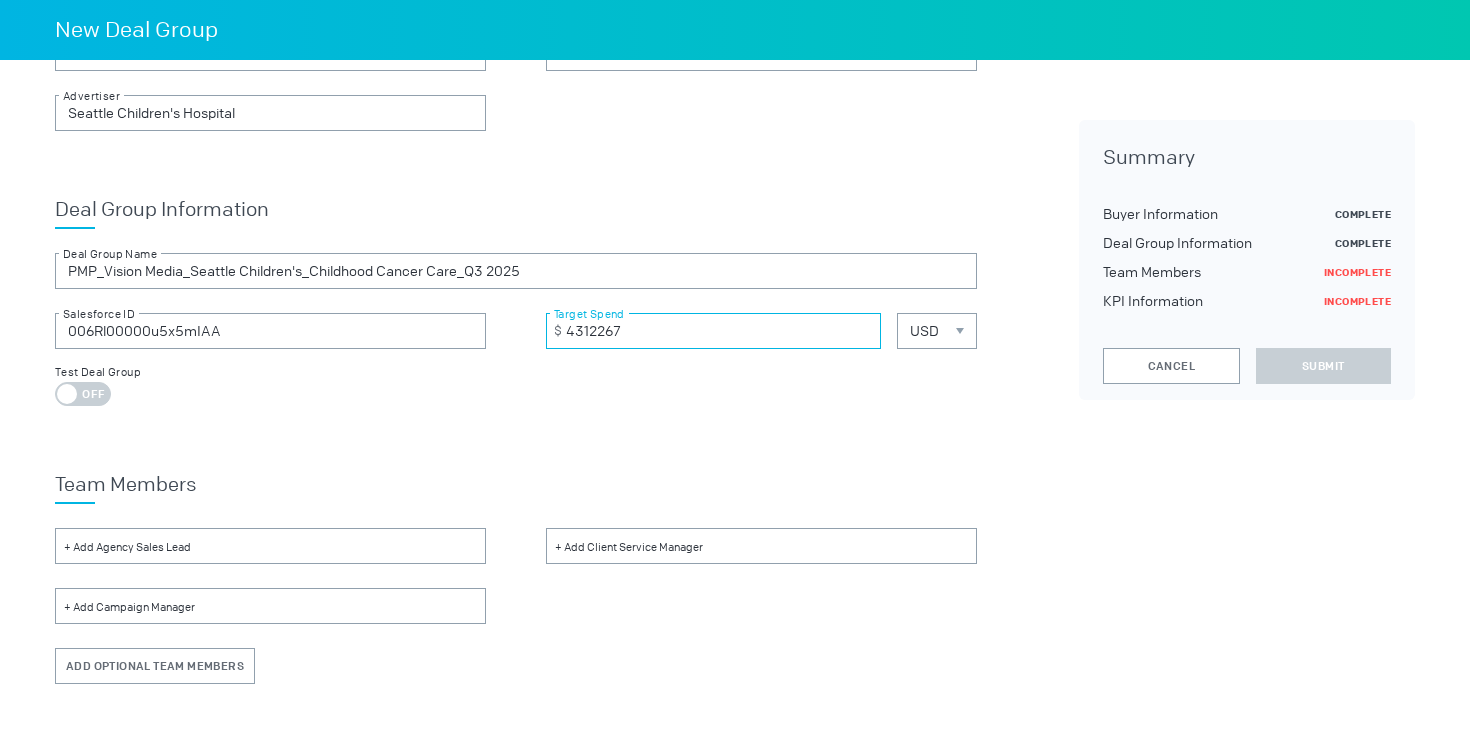 type on "4312267" 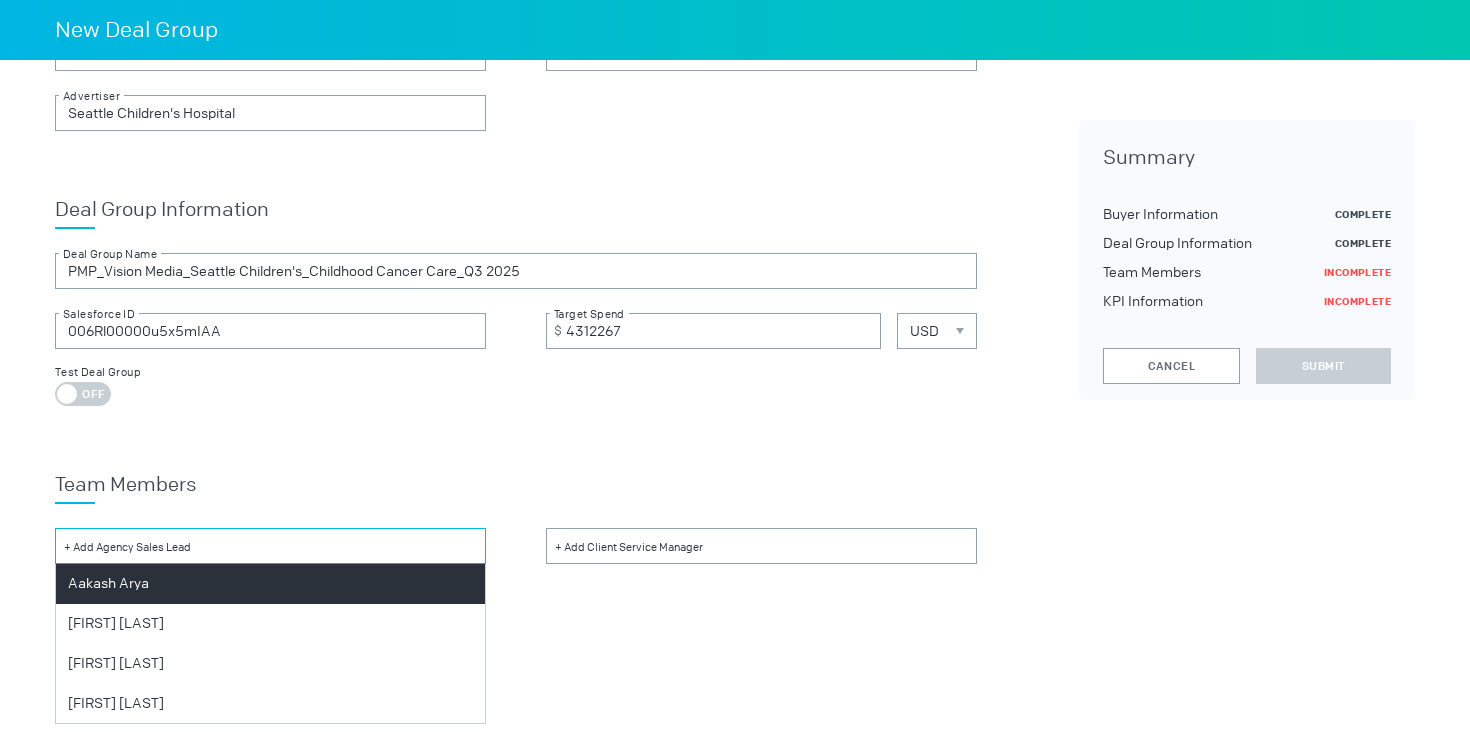 click at bounding box center [270, 546] 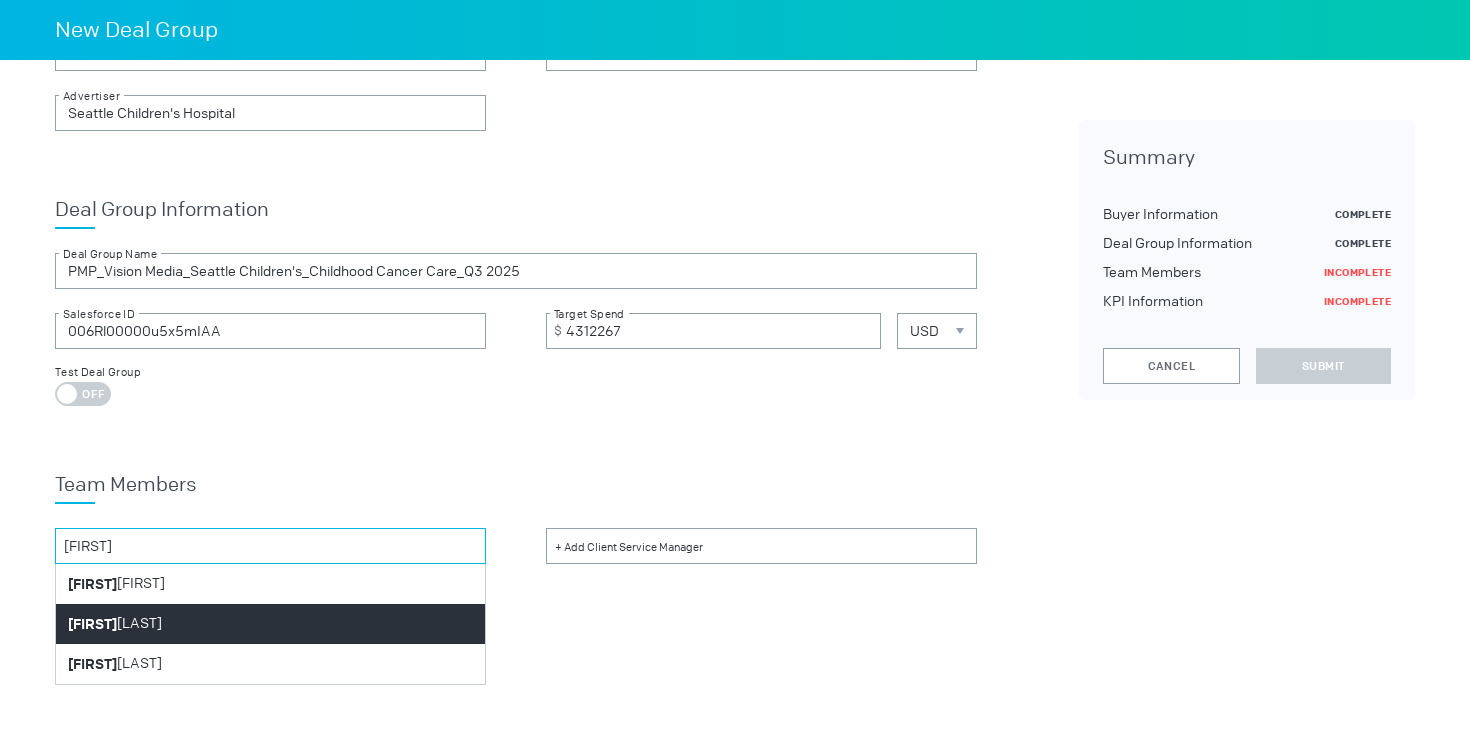 type on "[FIRST]" 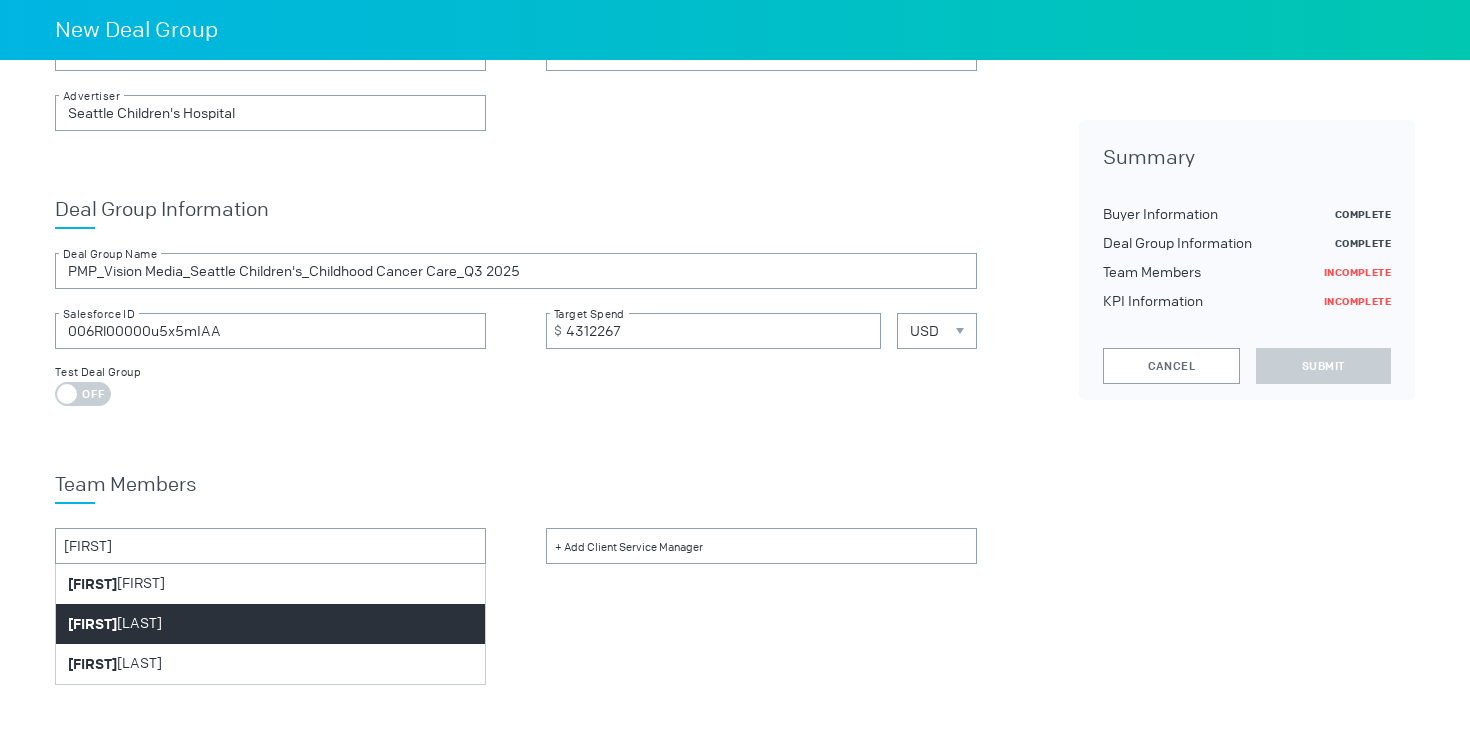 click on "[FIRST] [LAST]" at bounding box center [270, 624] 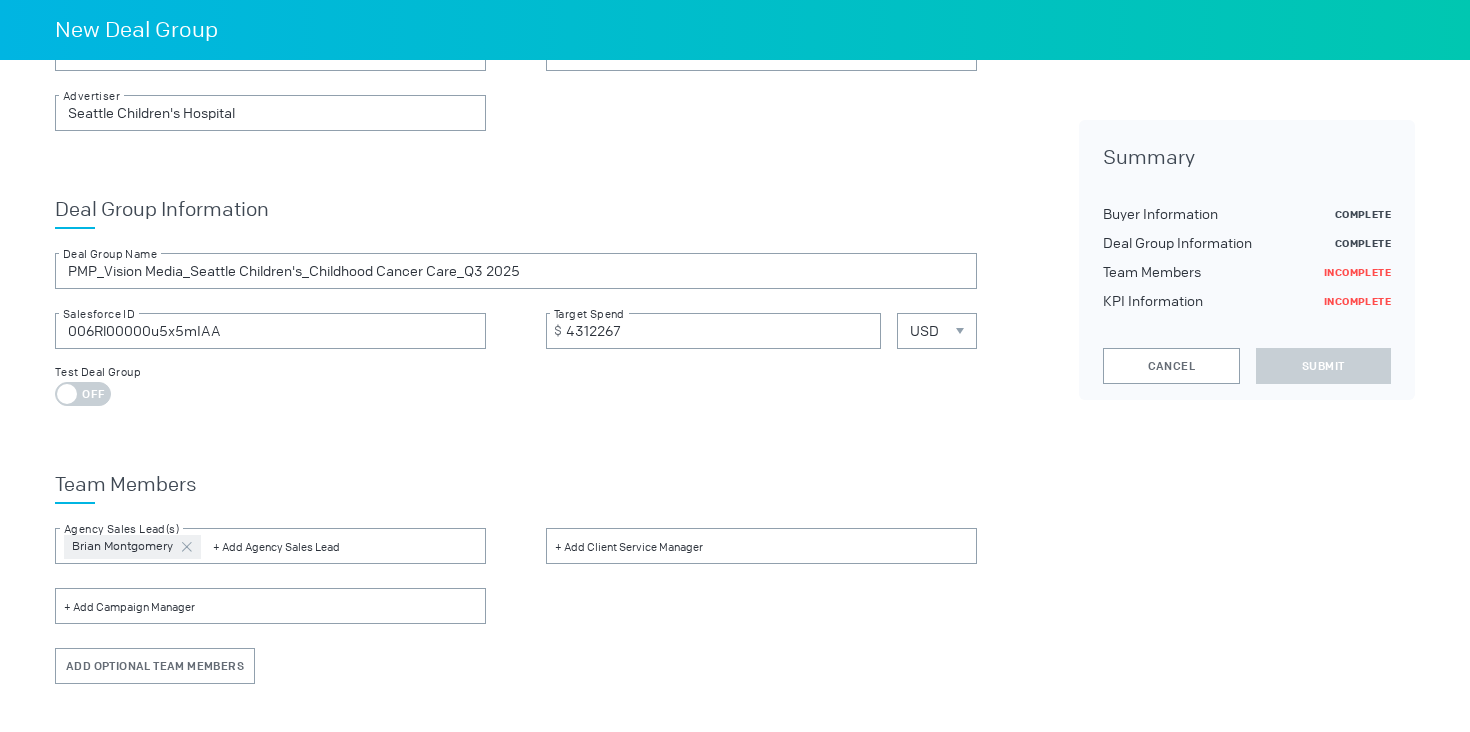 click at bounding box center (761, 546) 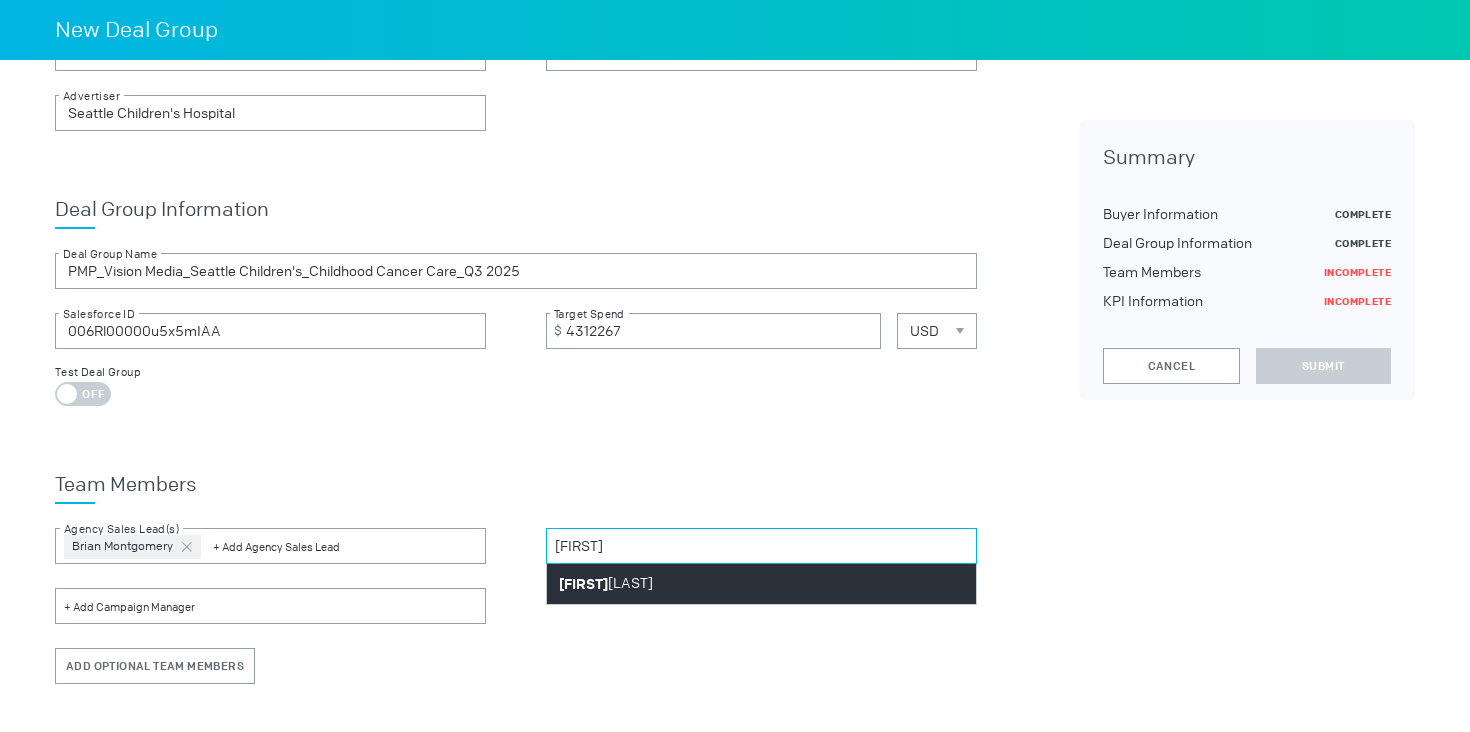 type on "[FIRST]" 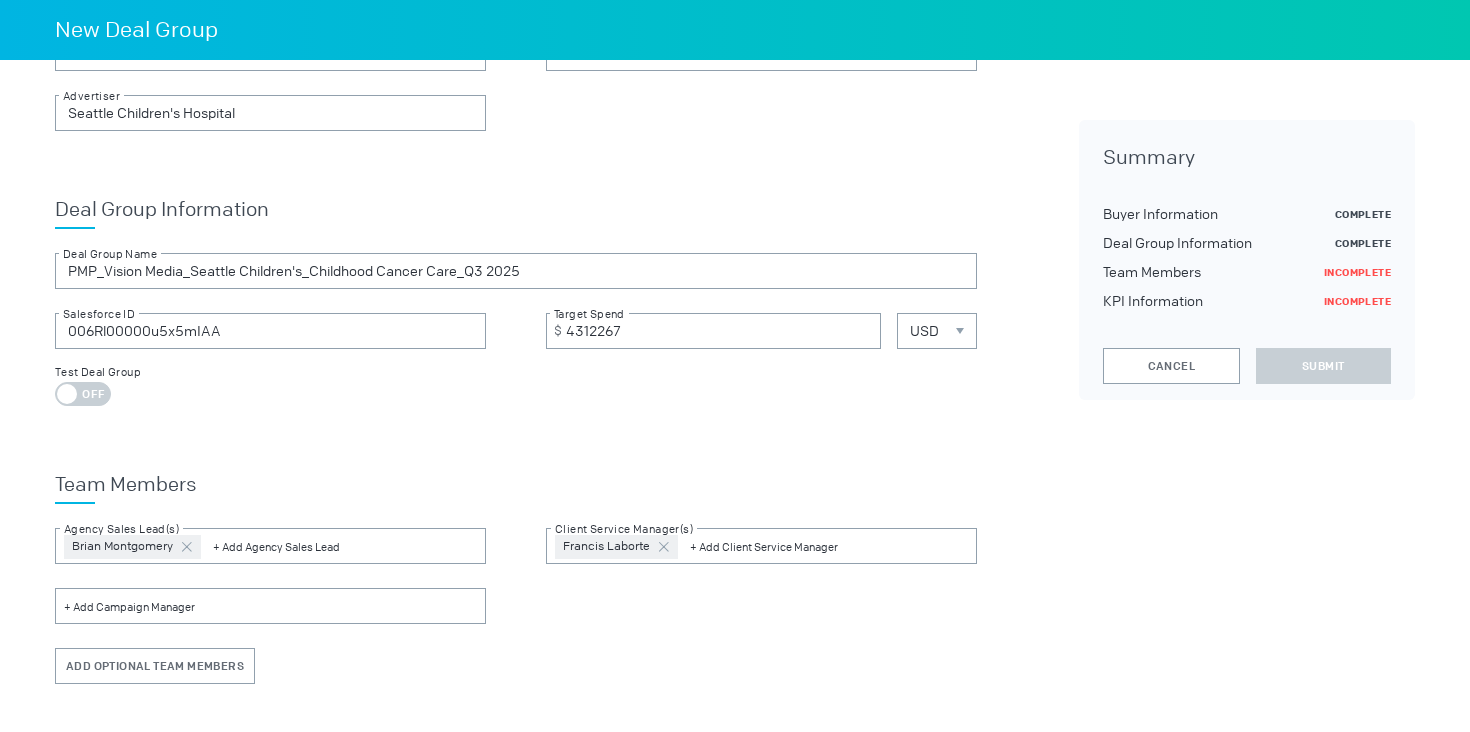 click at bounding box center (270, 606) 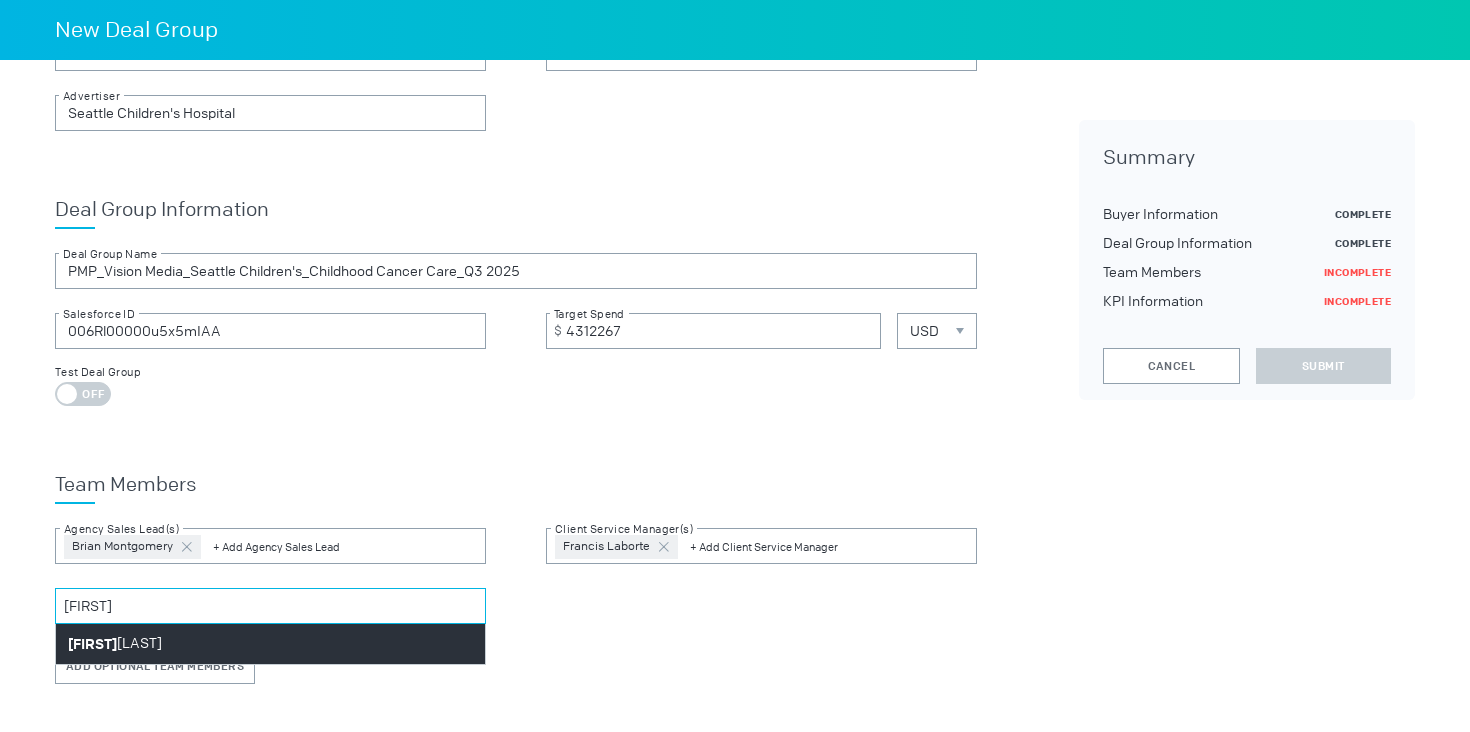 type on "[FIRST]" 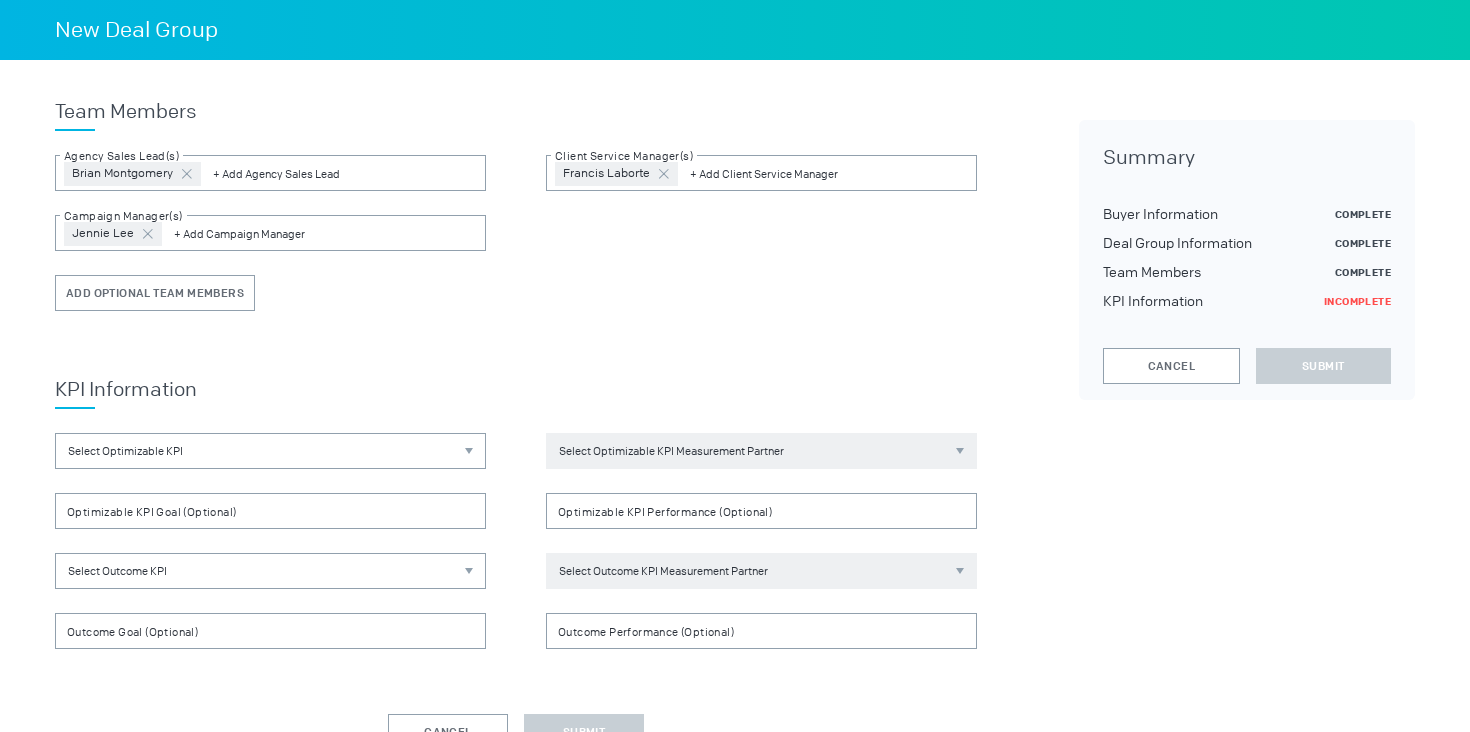 scroll, scrollTop: 651, scrollLeft: 0, axis: vertical 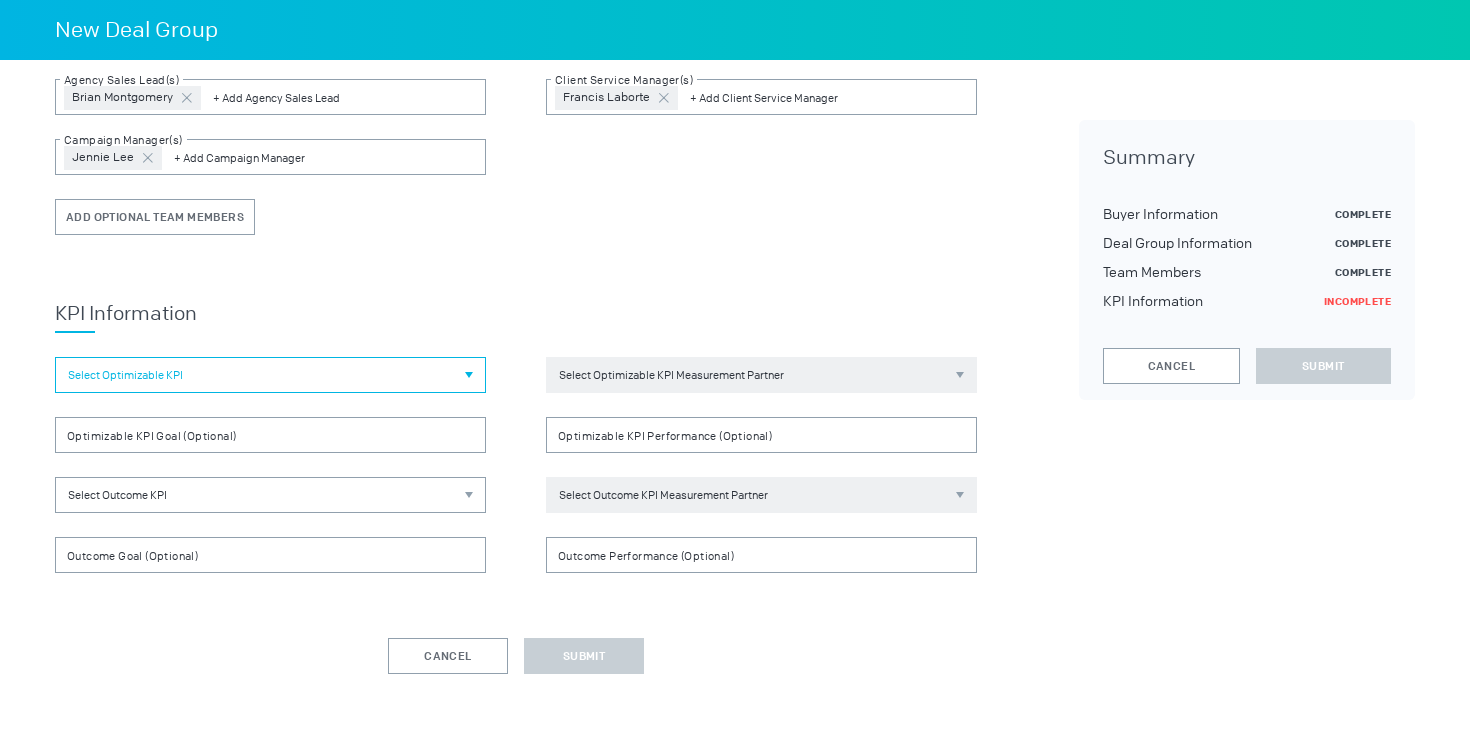 click on "Select Optimizable KPI" at bounding box center [270, 375] 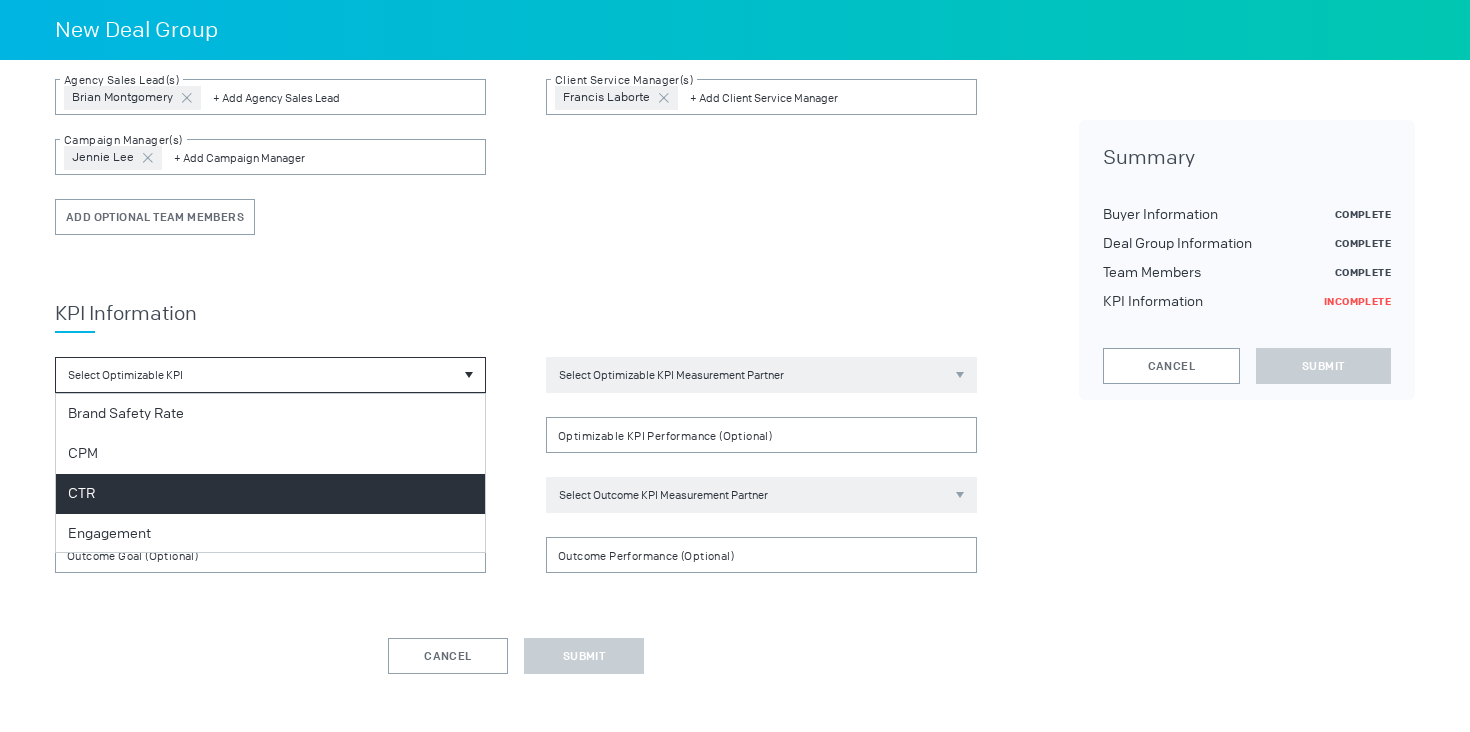 click on "CTR" at bounding box center (270, 494) 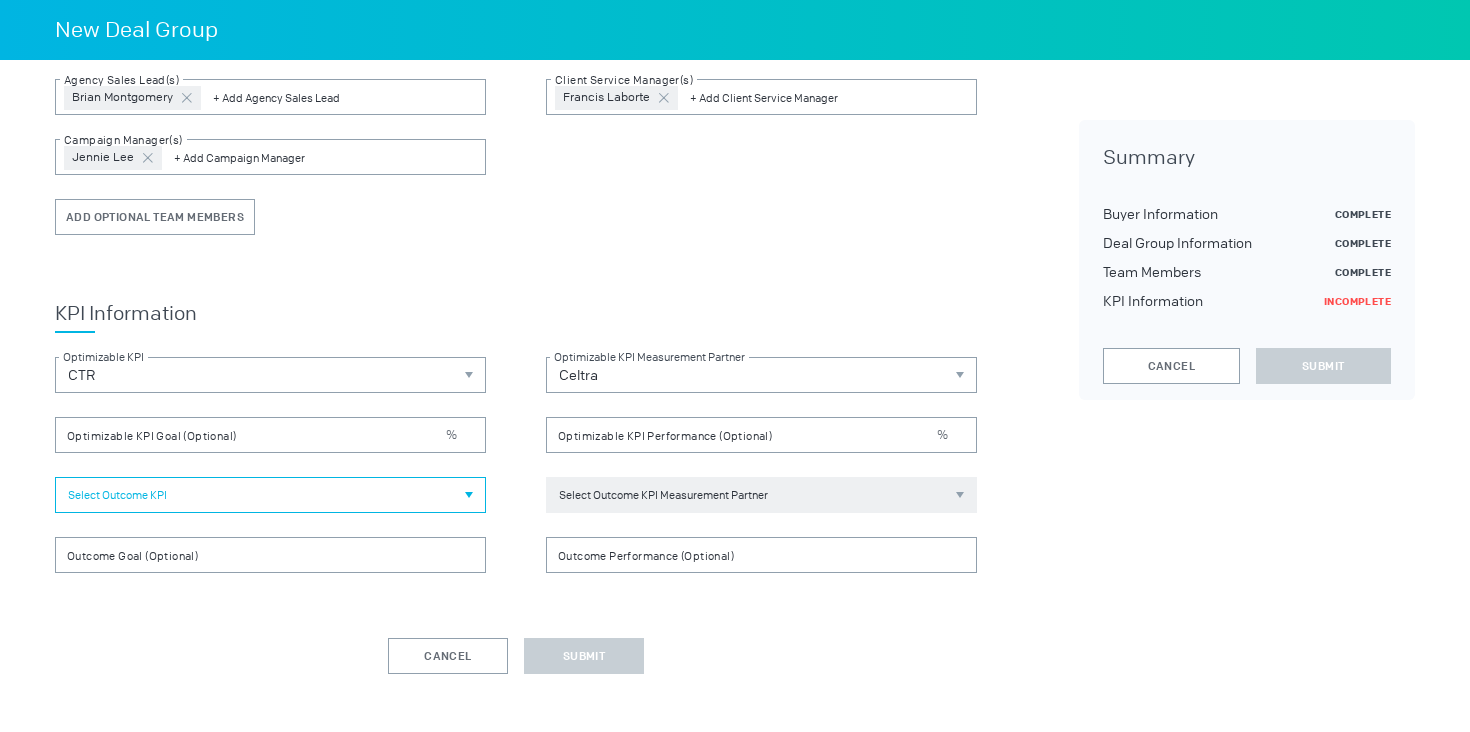 click on "Select Outcome KPI" at bounding box center (270, 495) 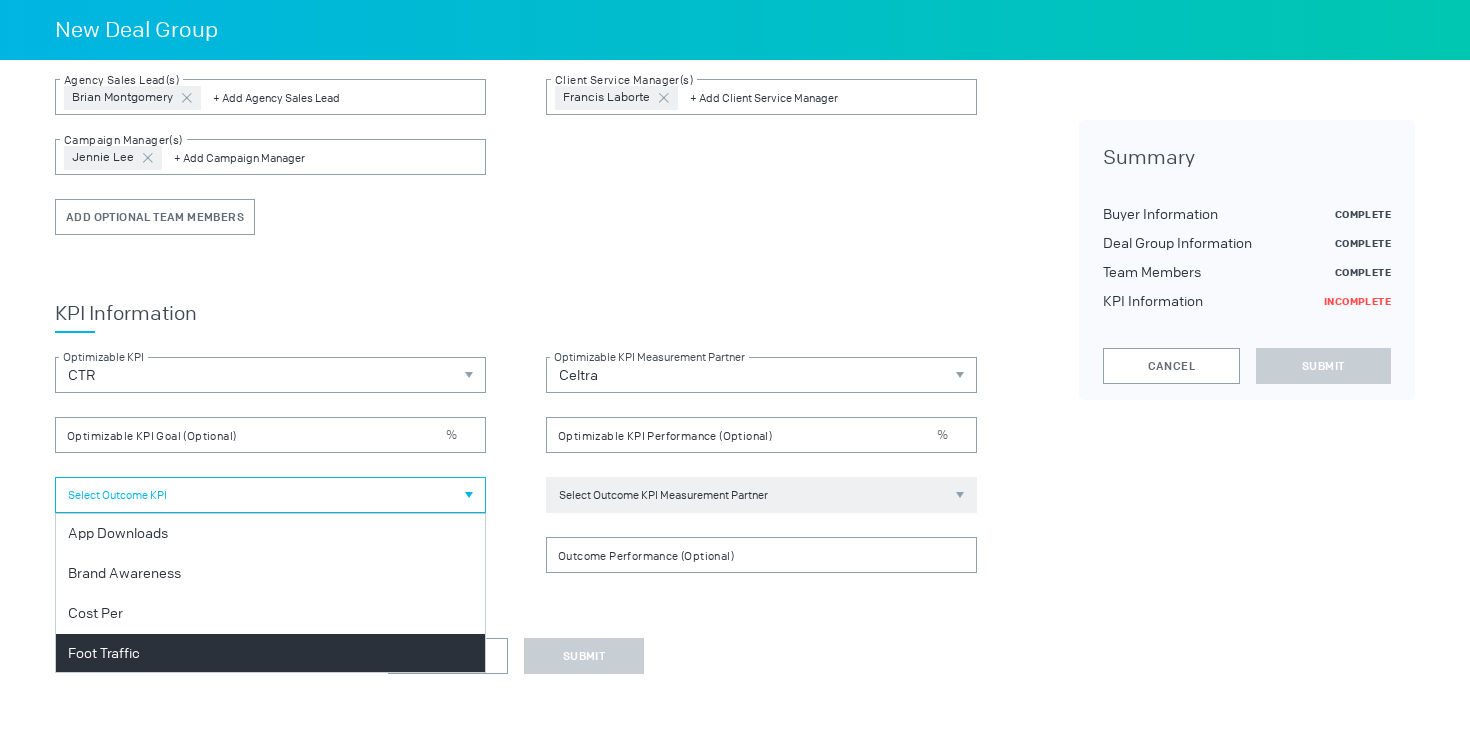 scroll, scrollTop: 242, scrollLeft: 0, axis: vertical 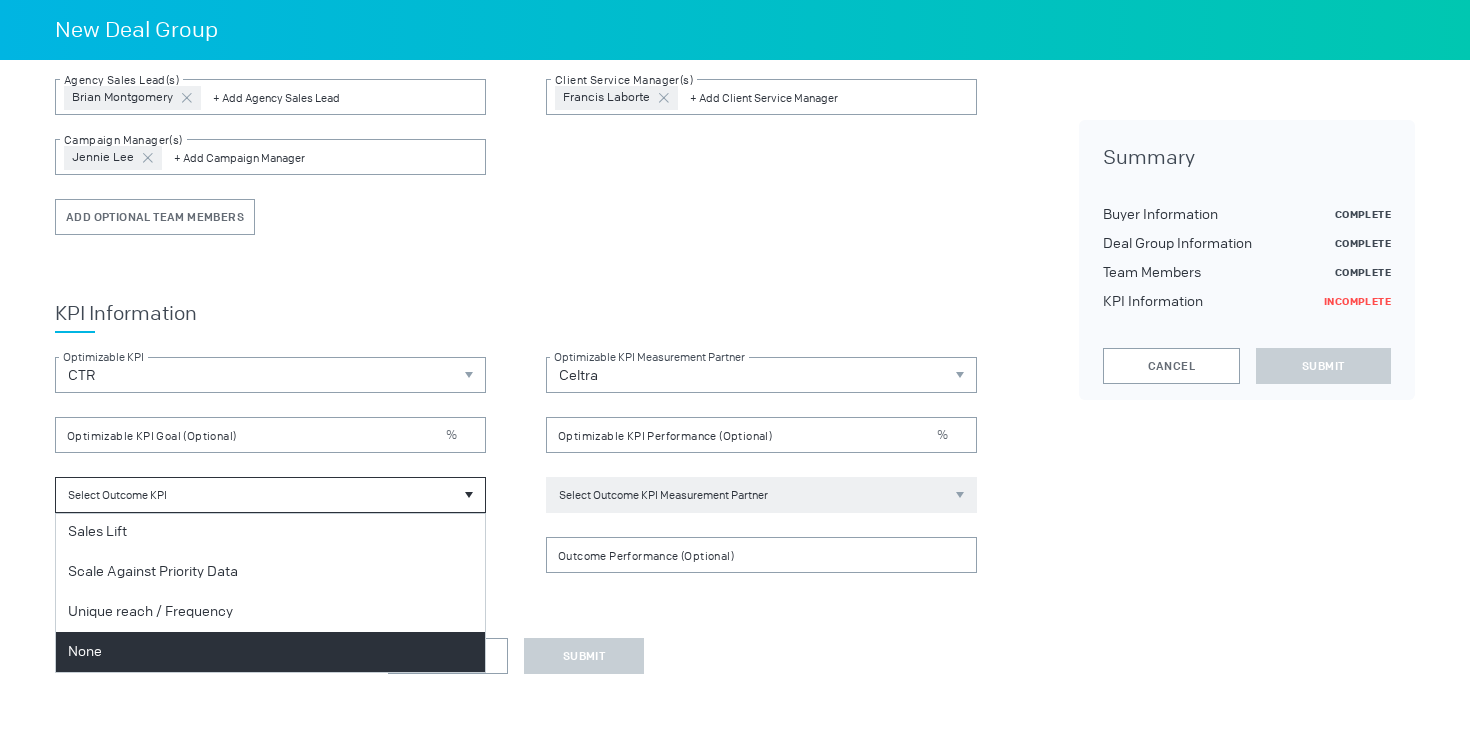 click on "None" at bounding box center (270, 652) 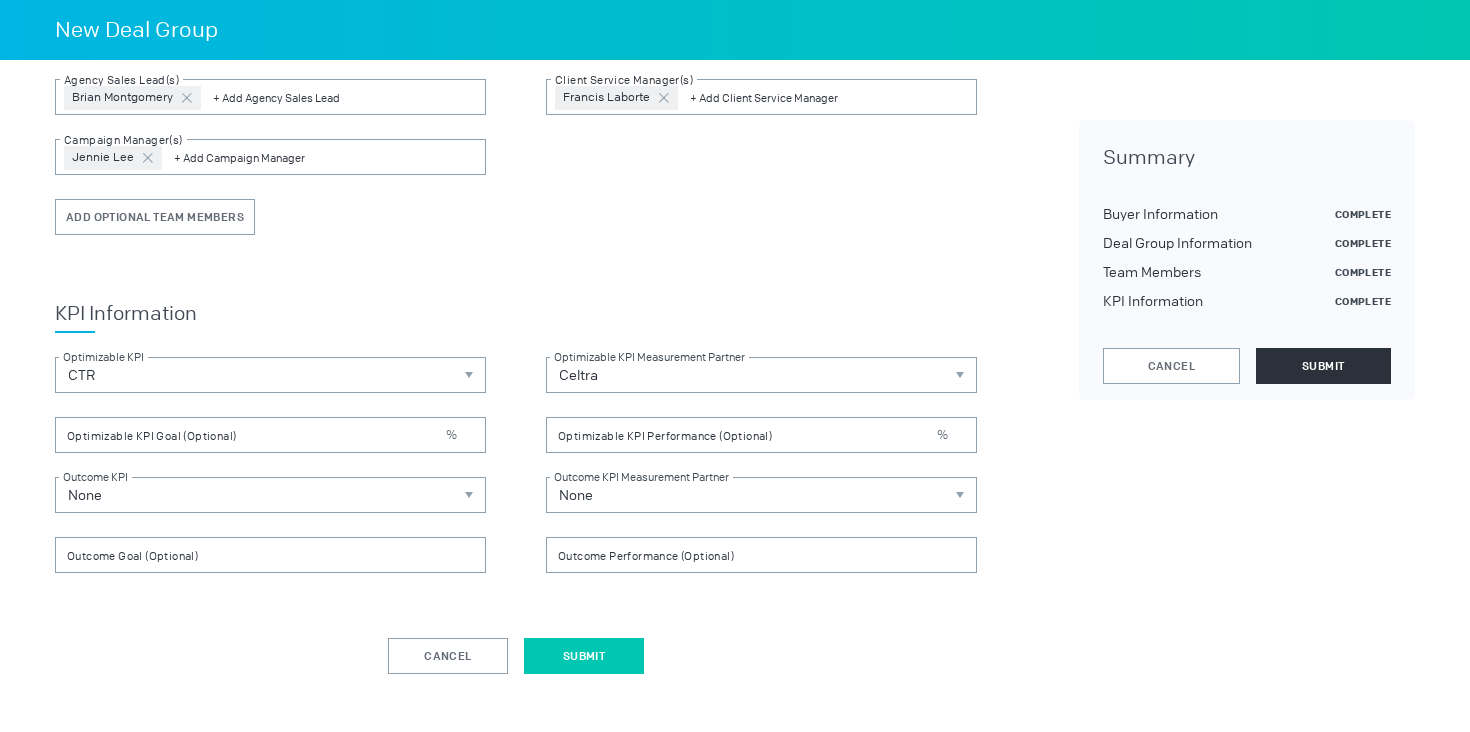 click on "Submit" at bounding box center [584, 656] 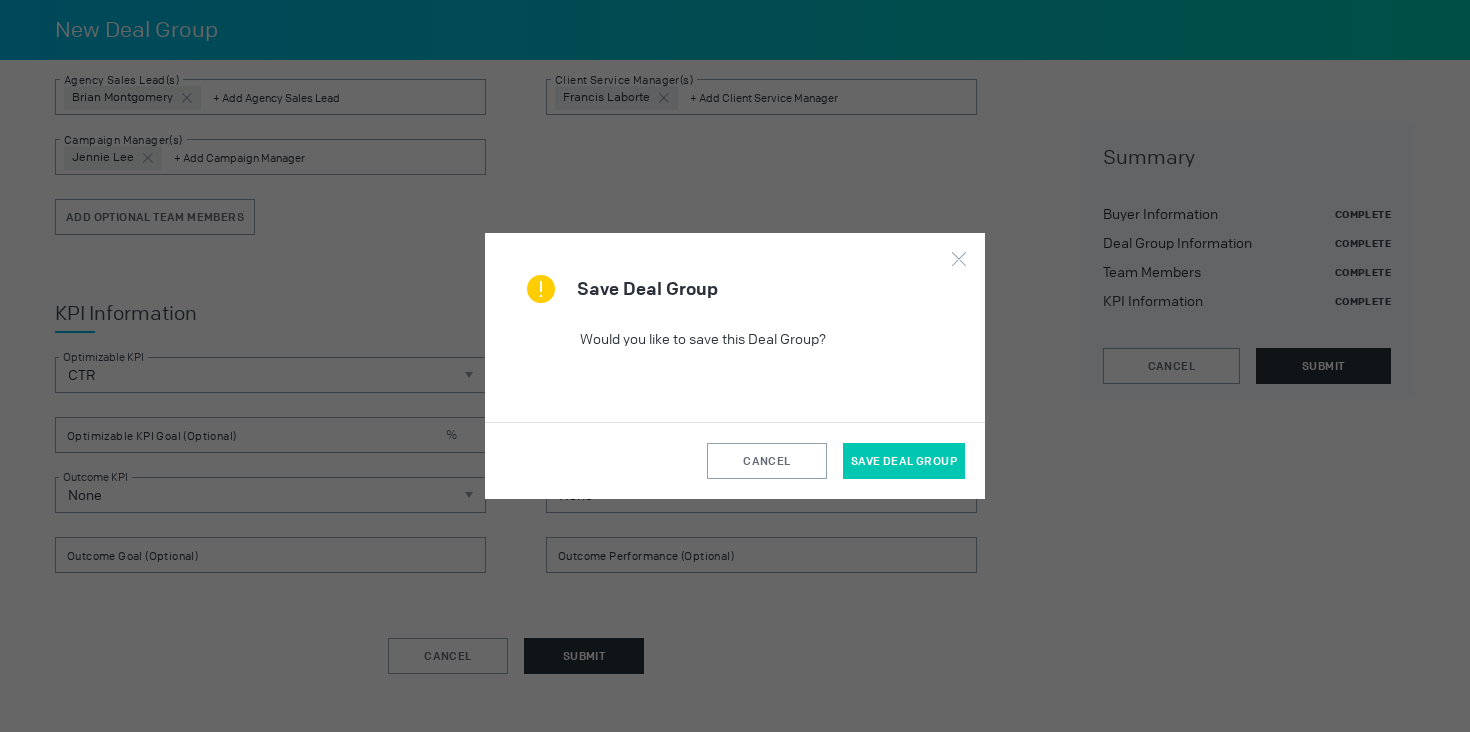 click on "Save Deal Group" at bounding box center (904, 461) 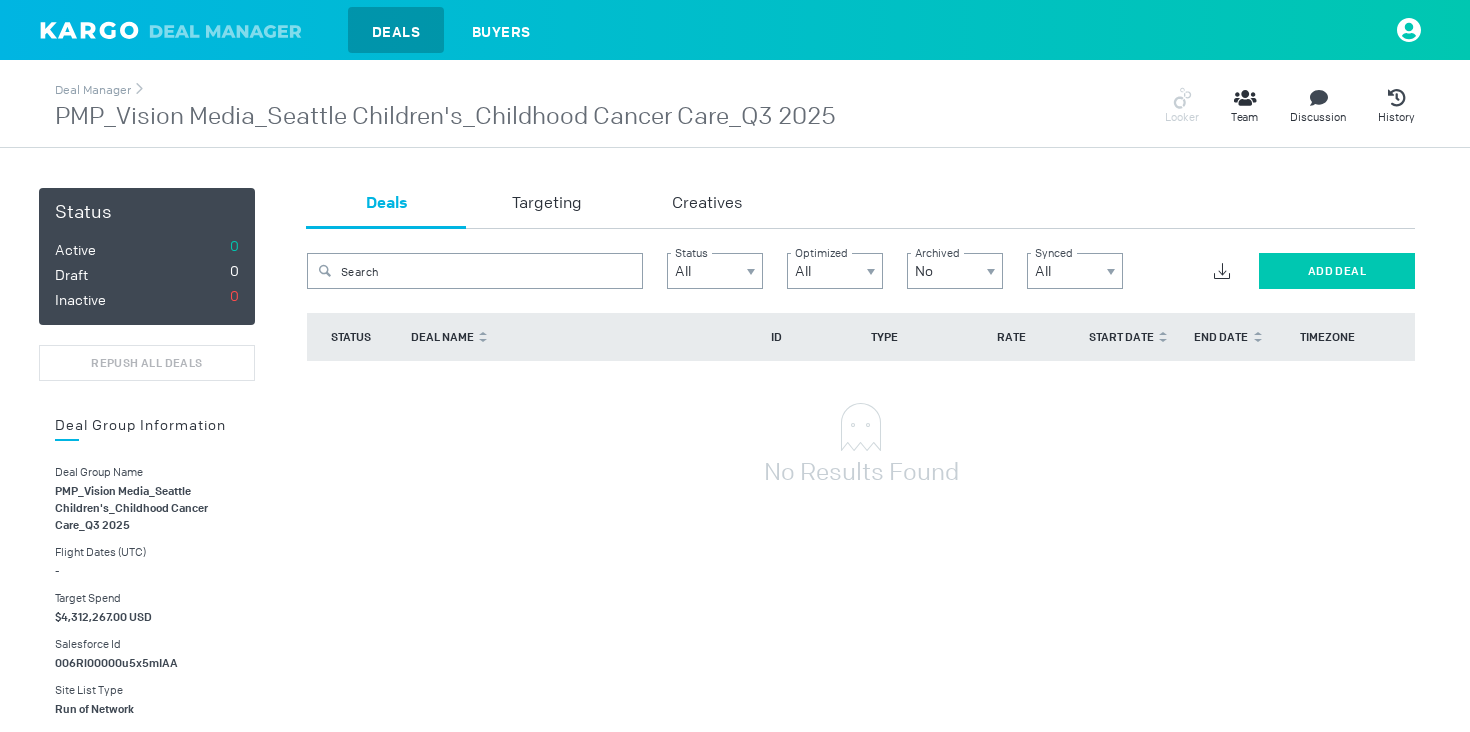 click on "Add Deal" at bounding box center [1337, 271] 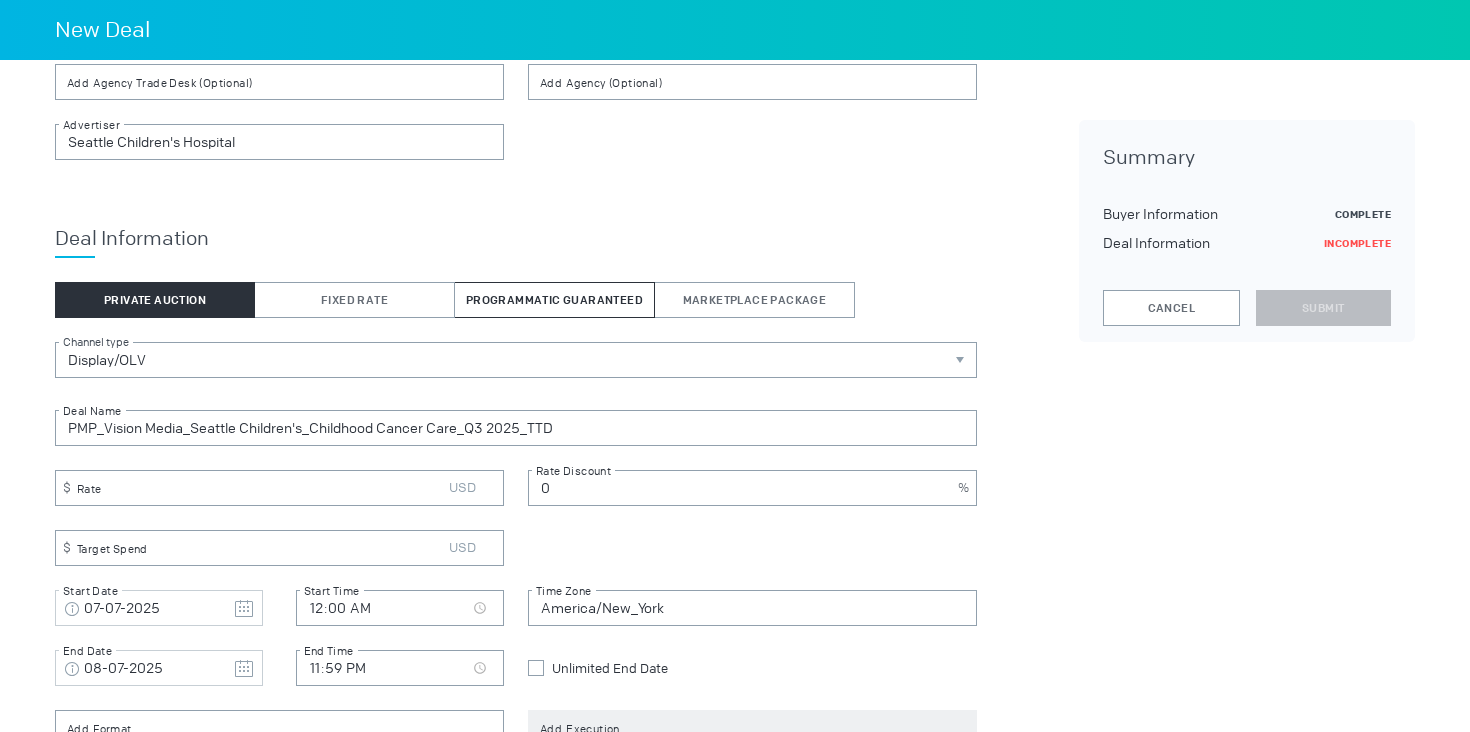 scroll, scrollTop: 177, scrollLeft: 0, axis: vertical 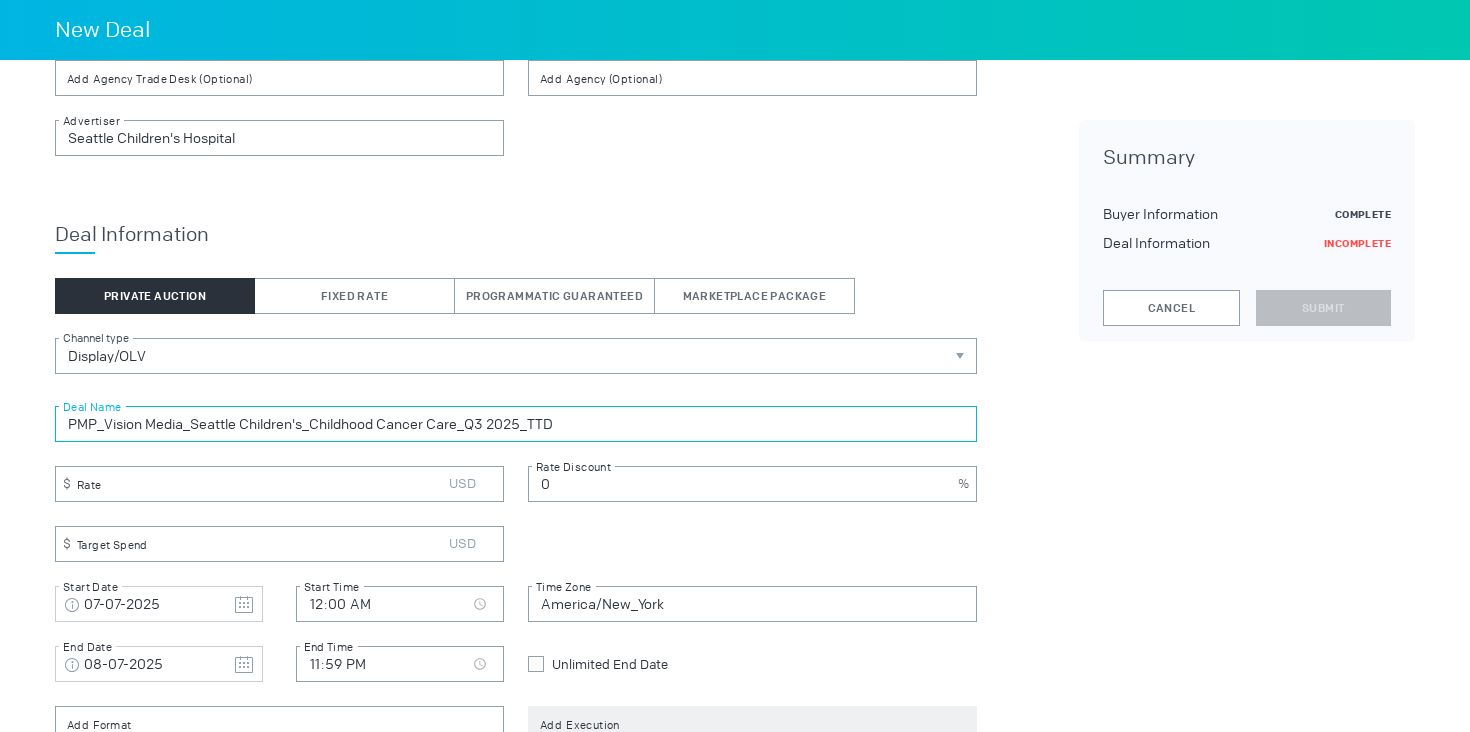 click on "PMP_Vision Media_Seattle Children's_Childhood Cancer Care_Q3 2025_TTD" at bounding box center [516, 424] 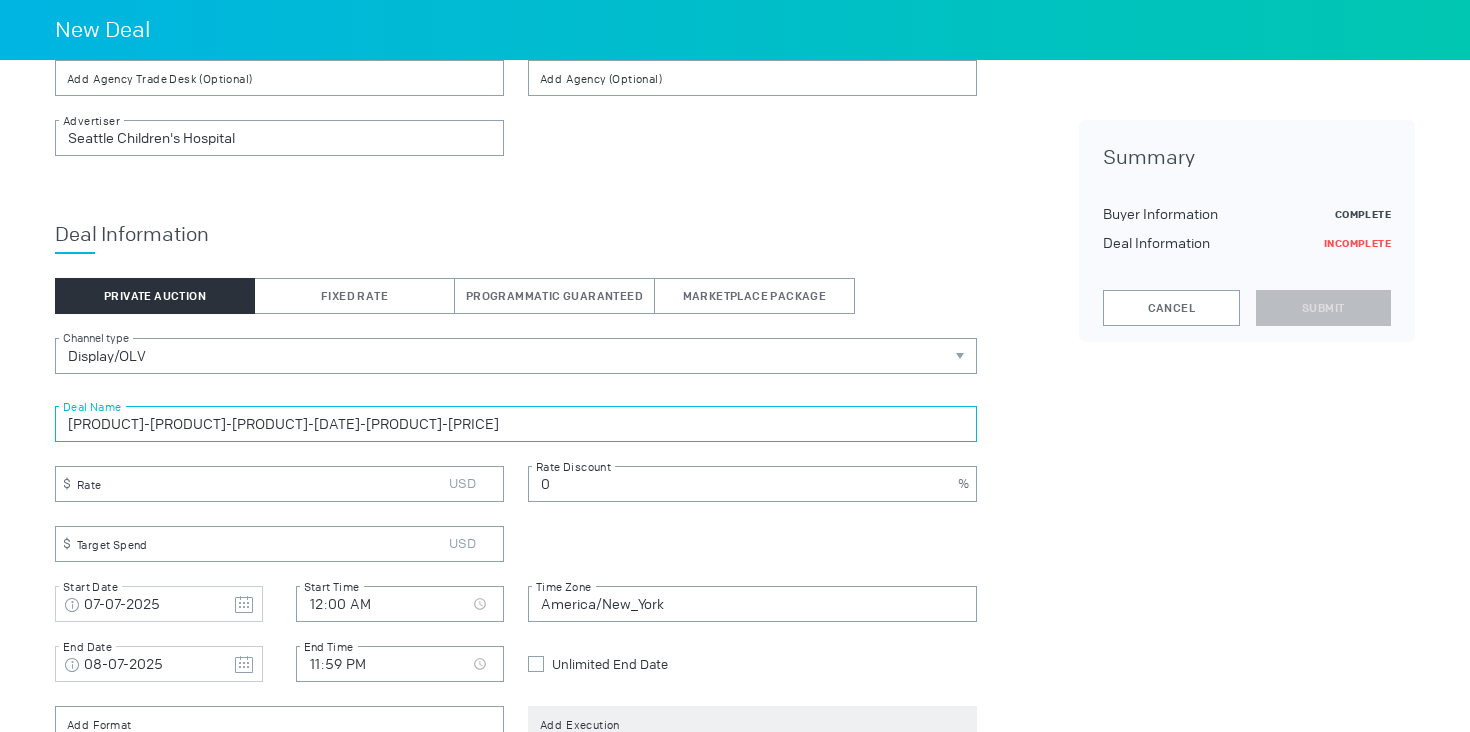 click on "[PRODUCT]-[PRODUCT]-[PRODUCT]-[DATE]-[PRODUCT]-[PRICE]" at bounding box center (516, 424) 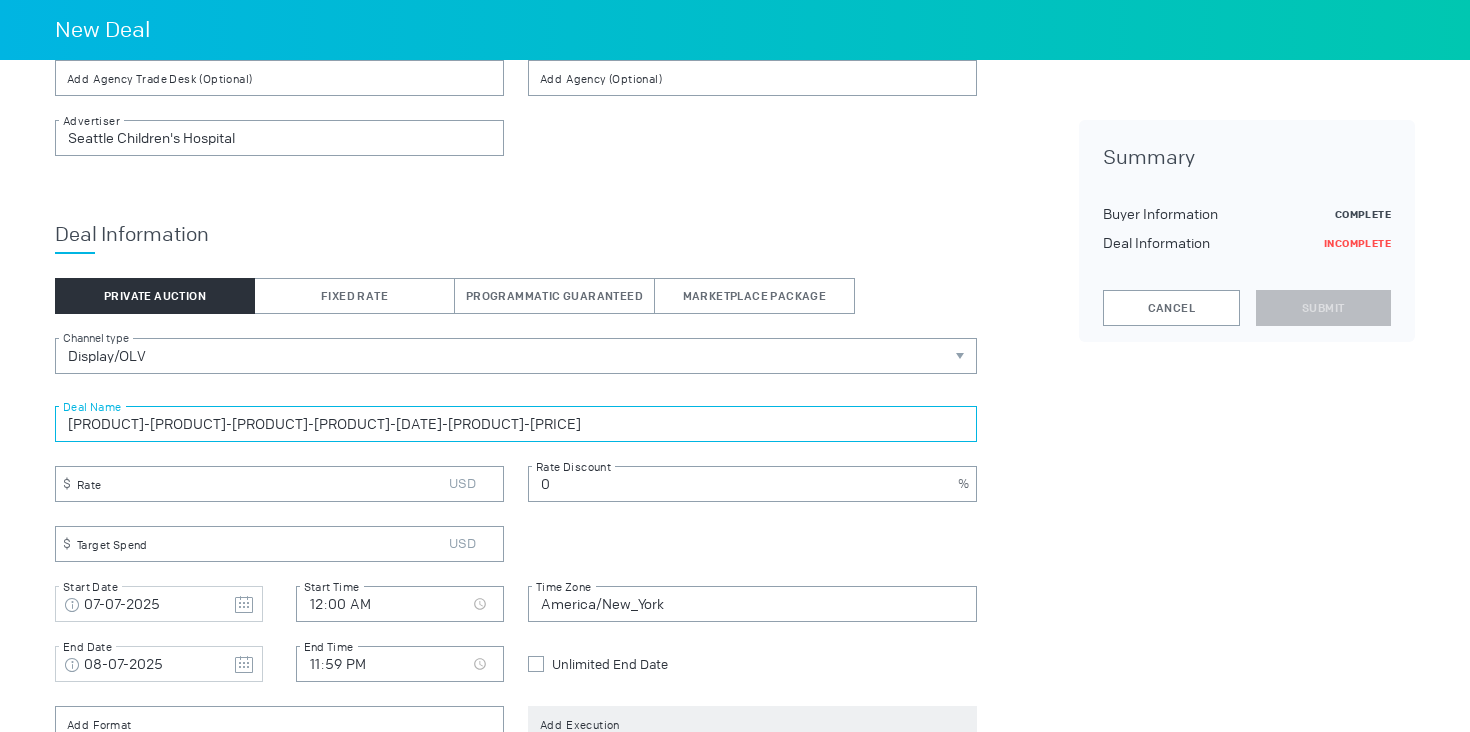 type on "[PRODUCT]-[PRODUCT]-[PRODUCT]-[PRODUCT]-[DATE]-[PRODUCT]-[PRICE]" 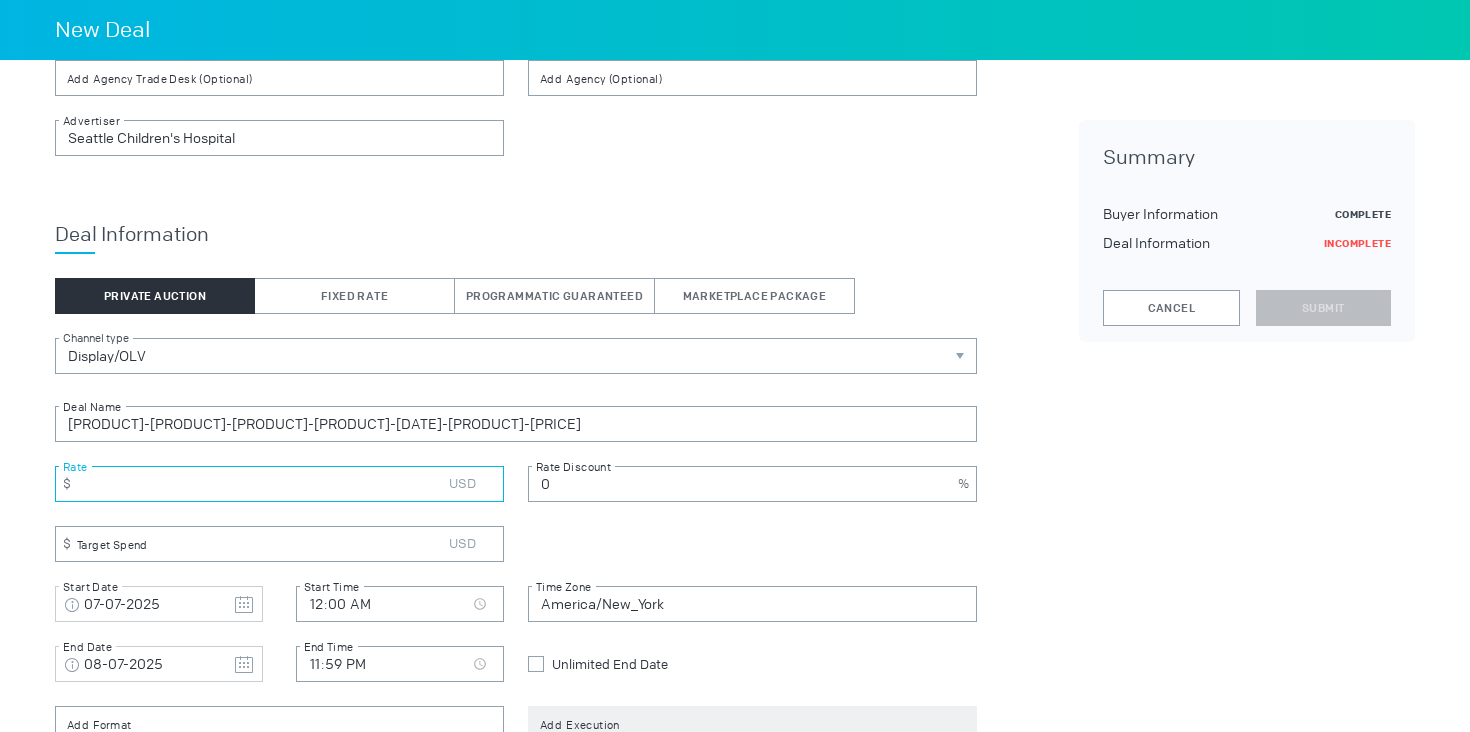 click at bounding box center [279, 484] 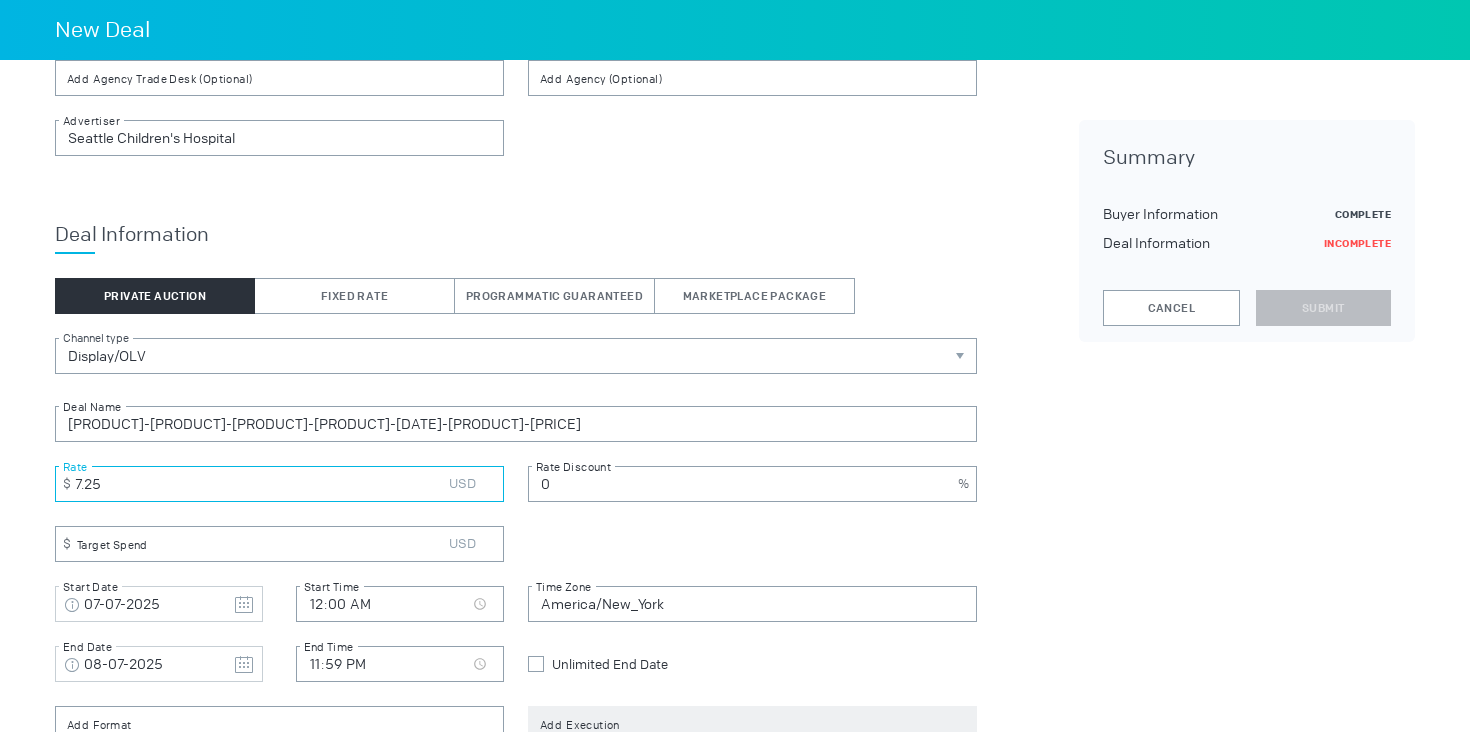 type on "7.25" 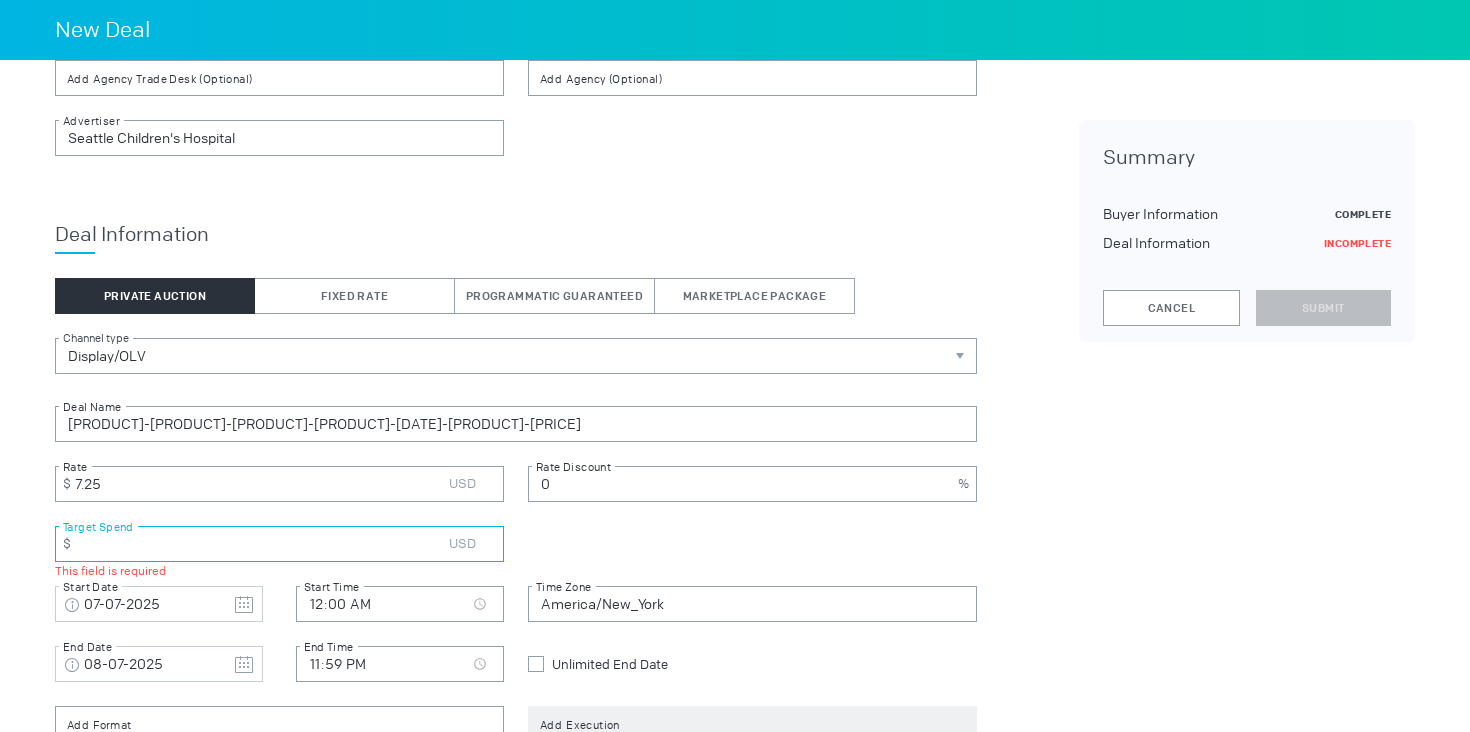 paste on "4312267" 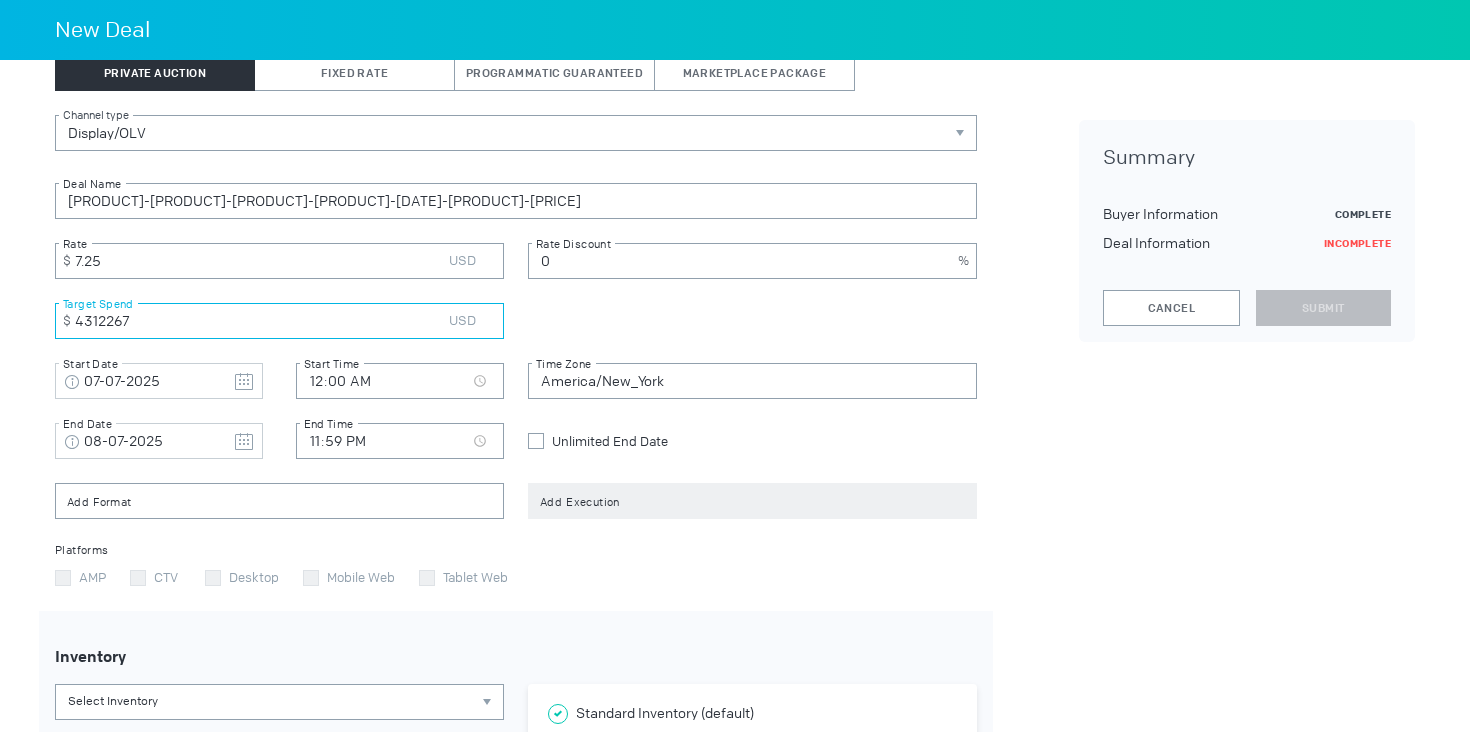 scroll, scrollTop: 476, scrollLeft: 0, axis: vertical 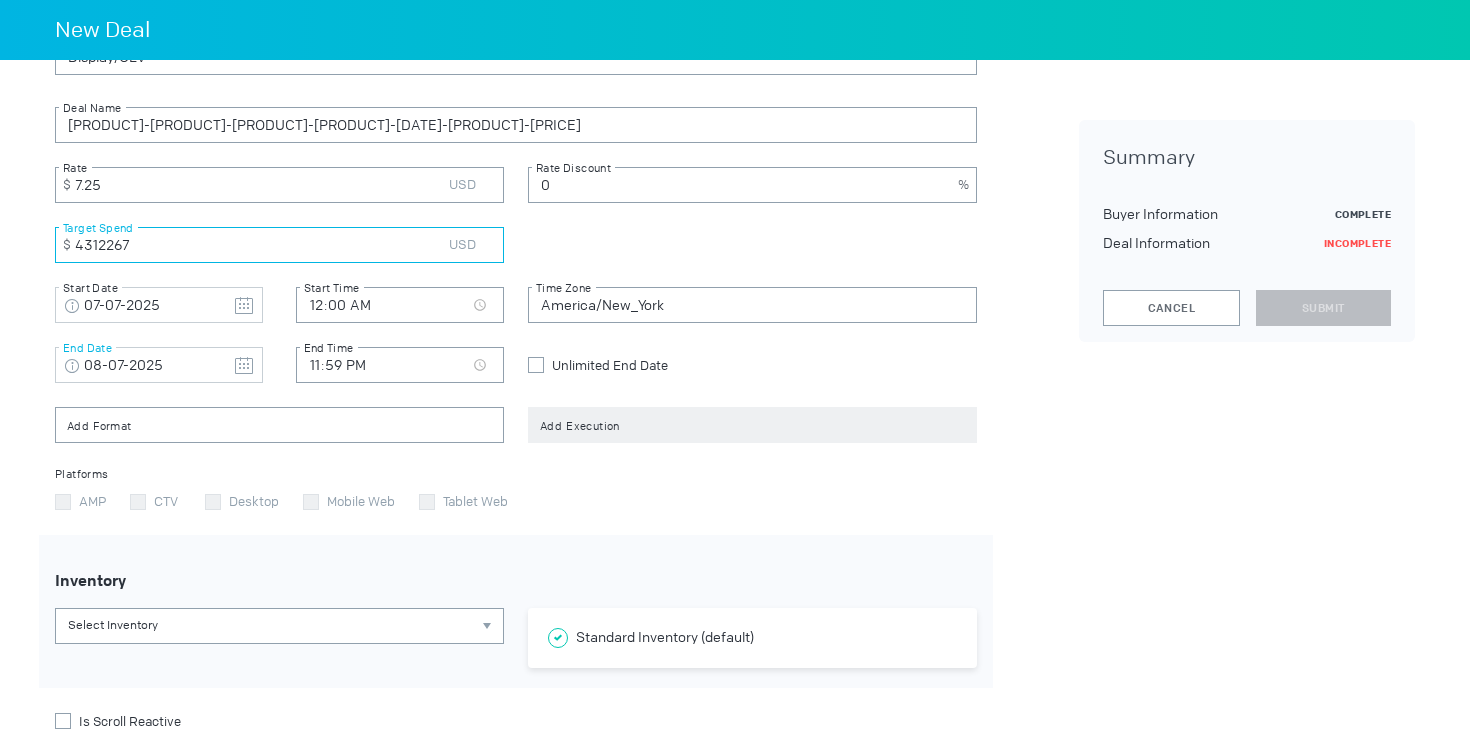 type on "4312267" 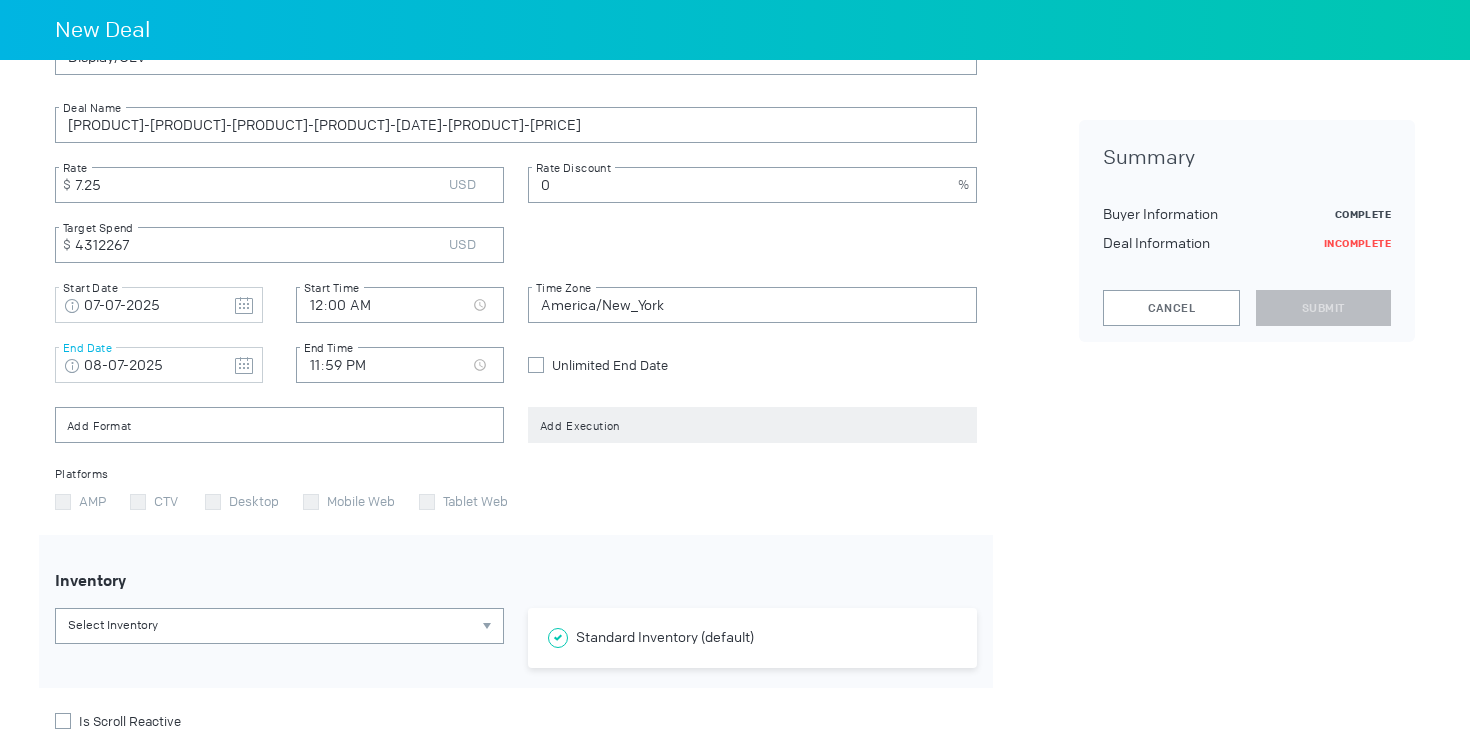 click at bounding box center (244, 306) 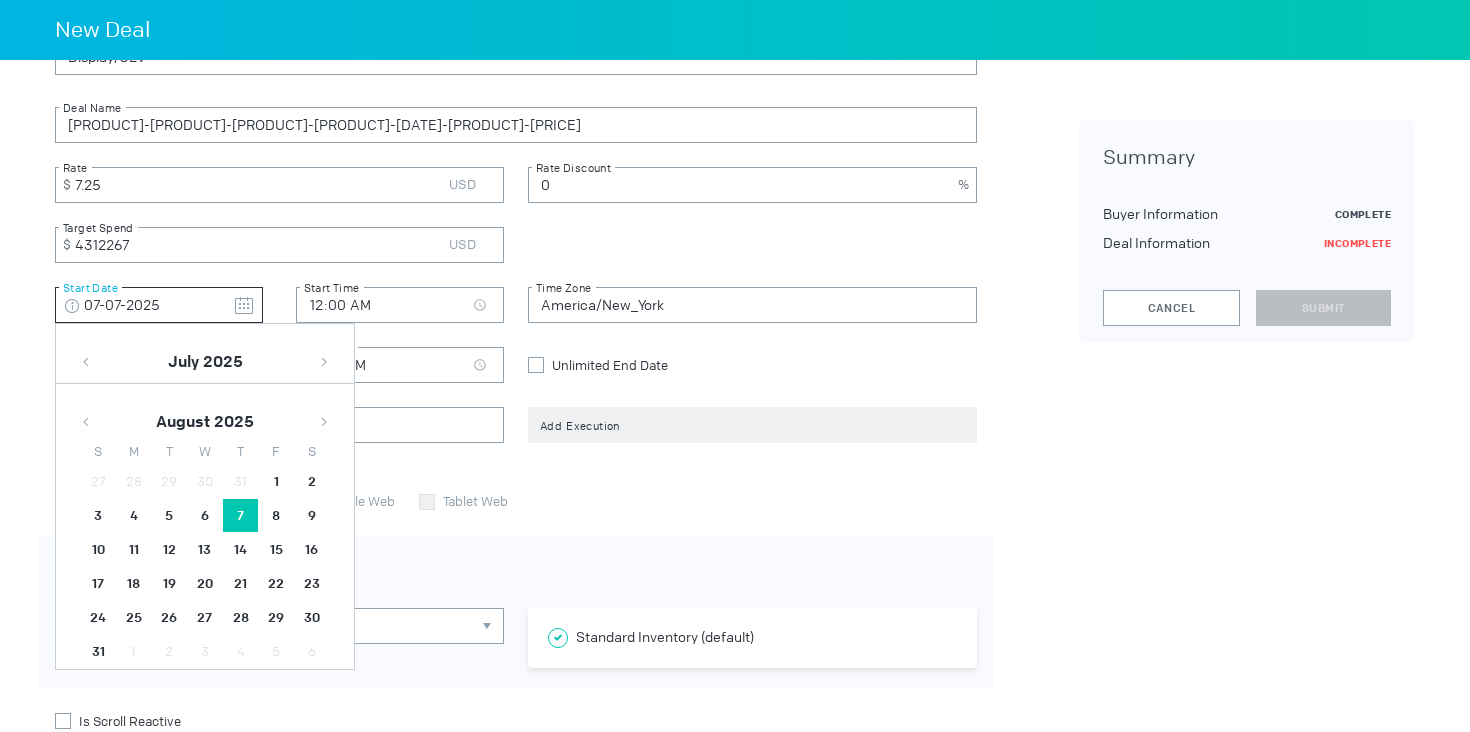 click at bounding box center [244, 306] 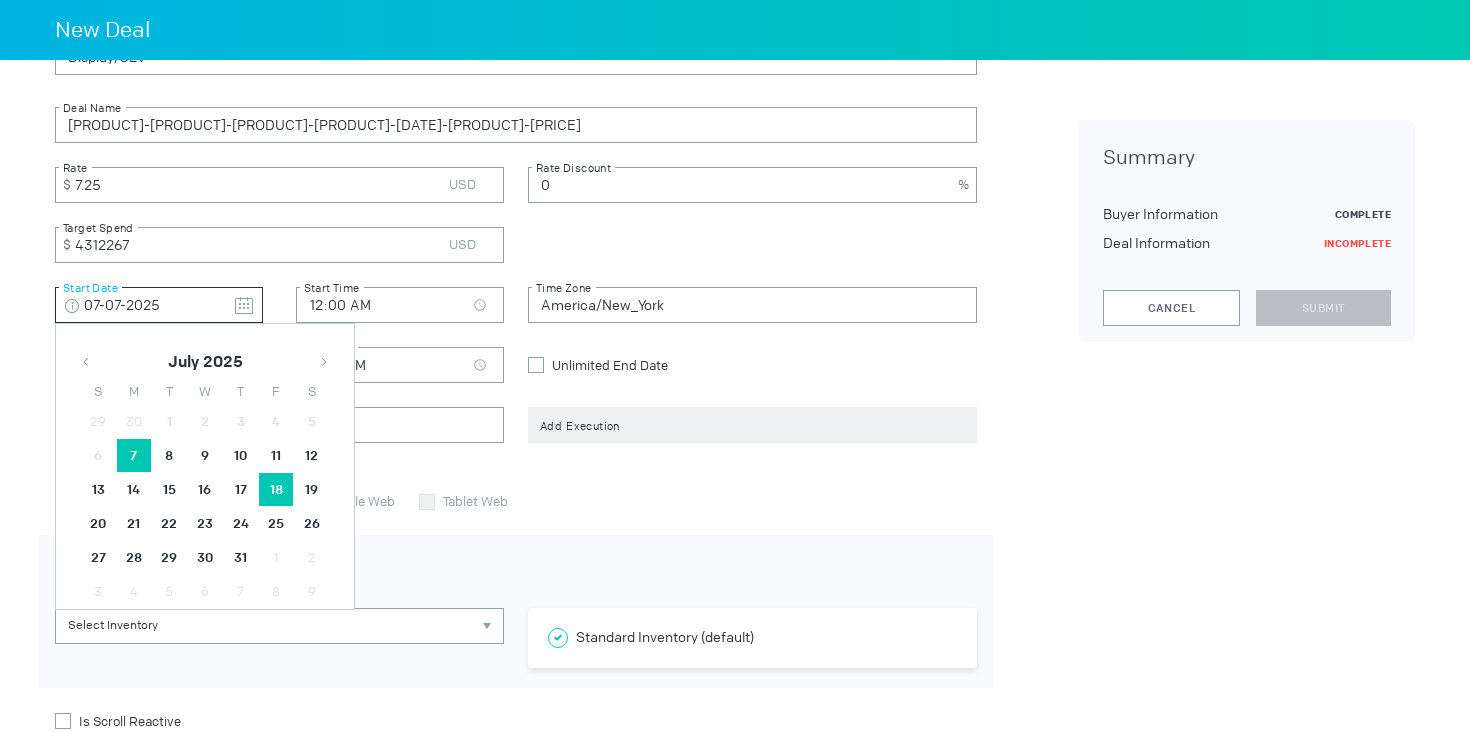 click on "18" at bounding box center (169, 456) 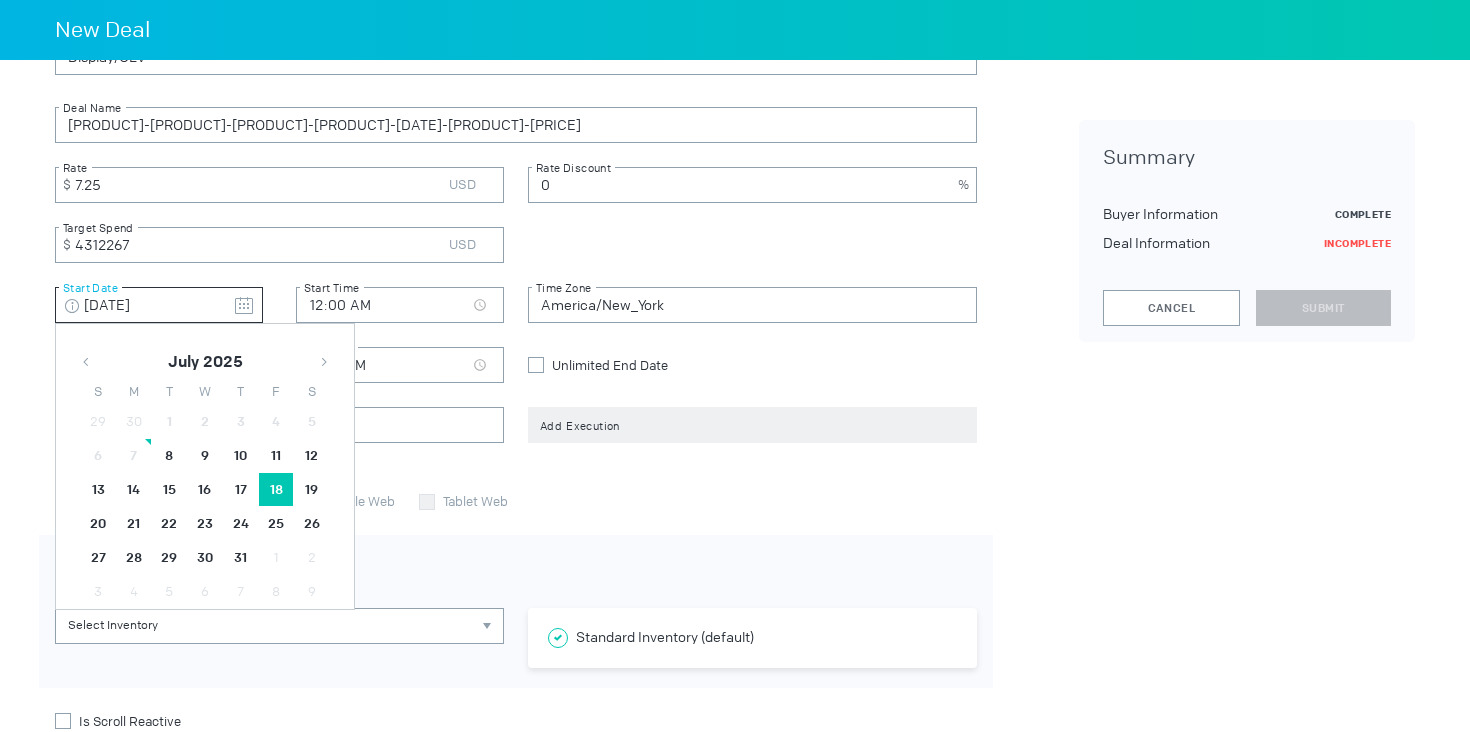 click on "PMP_Vision Media_[CITY] Children's_CBDC_Q3'25_TTD_Runway_$7.25 Deal Name 7.25 Rate 0 Rate Discount 4312267 Target Spend Note: All Flight Dates will be saved in GMT  07-18-2025  July 2025 S M T W T F S  29   30   1   2   3   4   5   6   7   8   9   10   11   12   13   14   15   16   17   18   19   20   21   22   23   24   25   26   27   28   29   30   31   1   2   3   4   5   6   7   8   9  Start Date 00:00 Start Time America/New_York Time Zone Note: All Flight Dates will be saved in GMT  08-07-2025  End Date 23:59 End Time Unlimited End Date Format Execution  Platforms  AMP CTV Desktop Mobile Web Tablet Web  Inventory   Select Inventory  [object Object]  Standard Inventory (default)  Is Scroll Reactive Is Incremental  Deal Sync Creative Size (Optional)  Overrides the creative size in DV360 for PG deals using single format. Width Height" at bounding box center (516, 481) 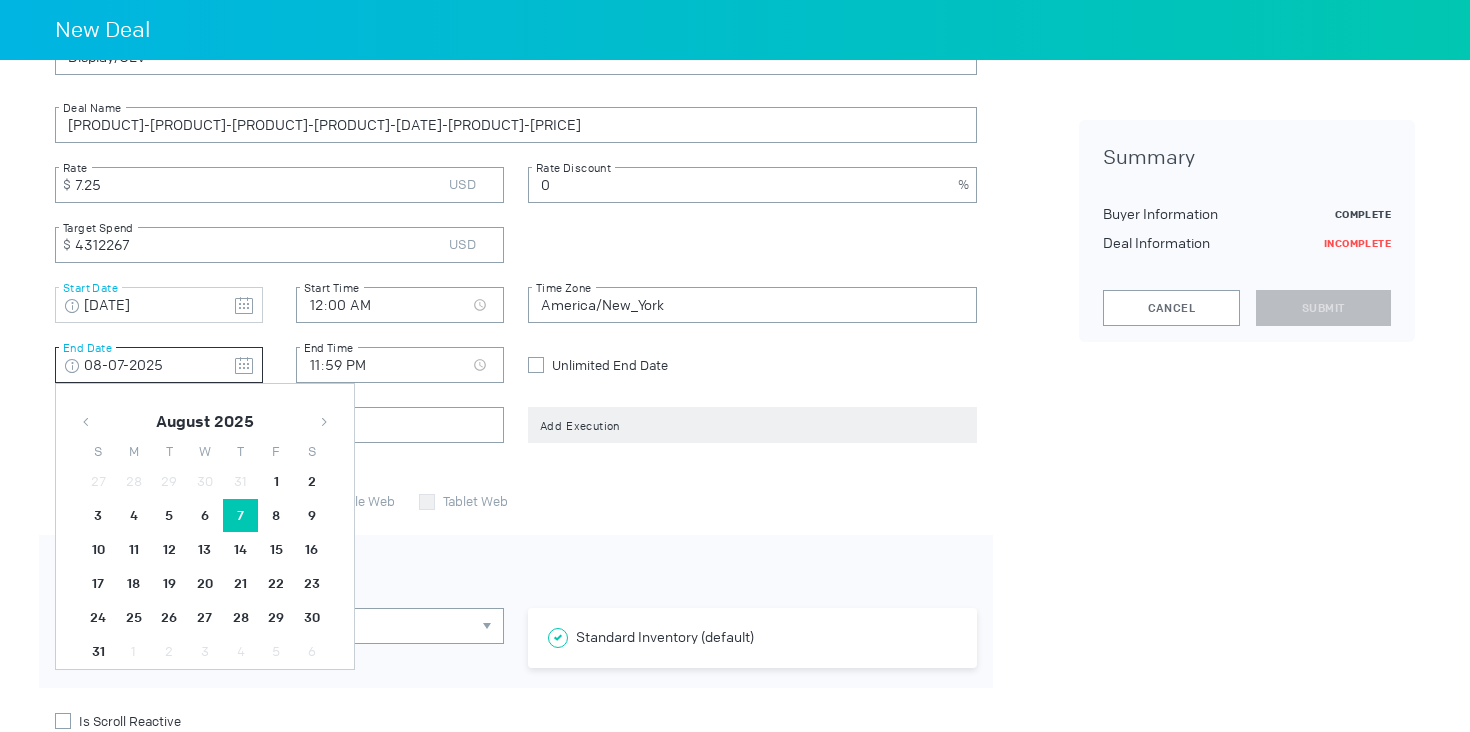 click at bounding box center [244, 366] 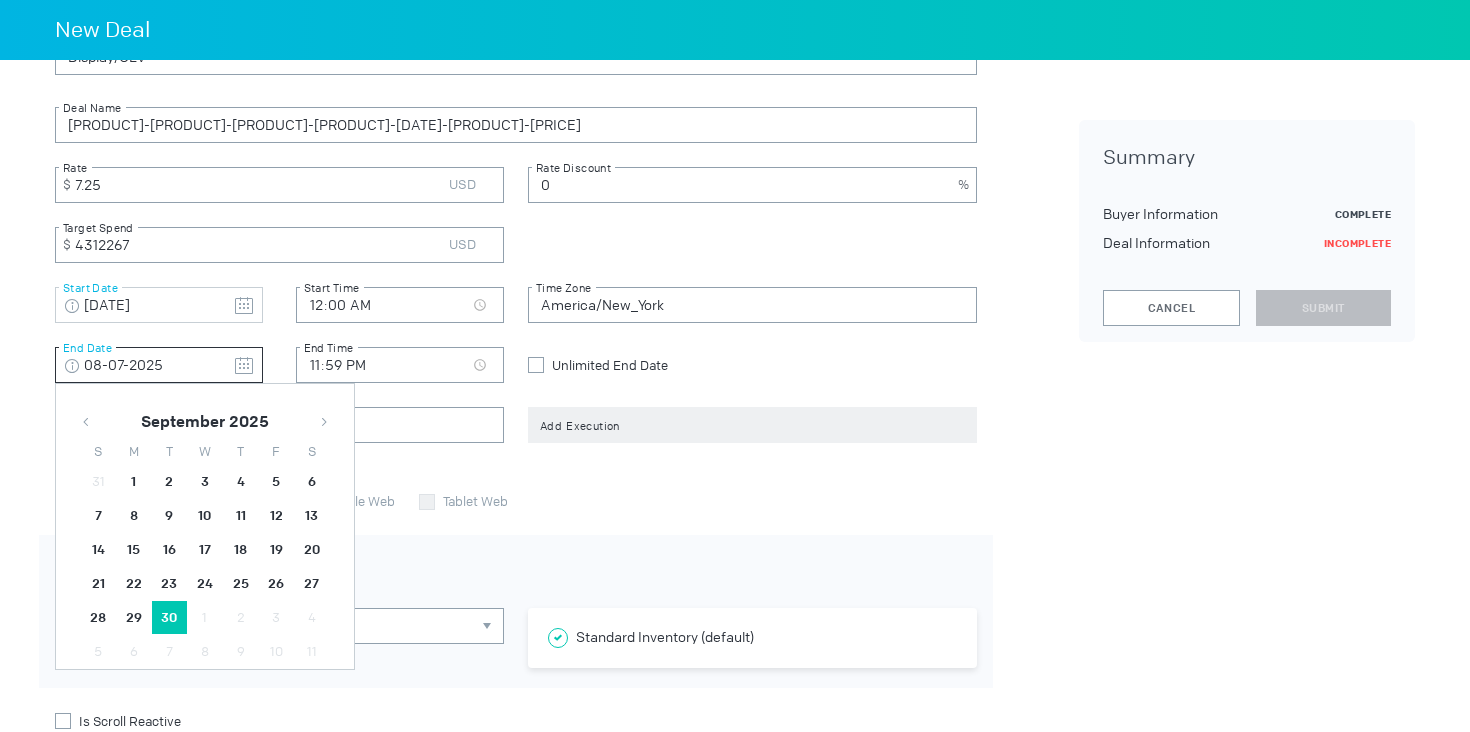 click on "30" at bounding box center [134, 482] 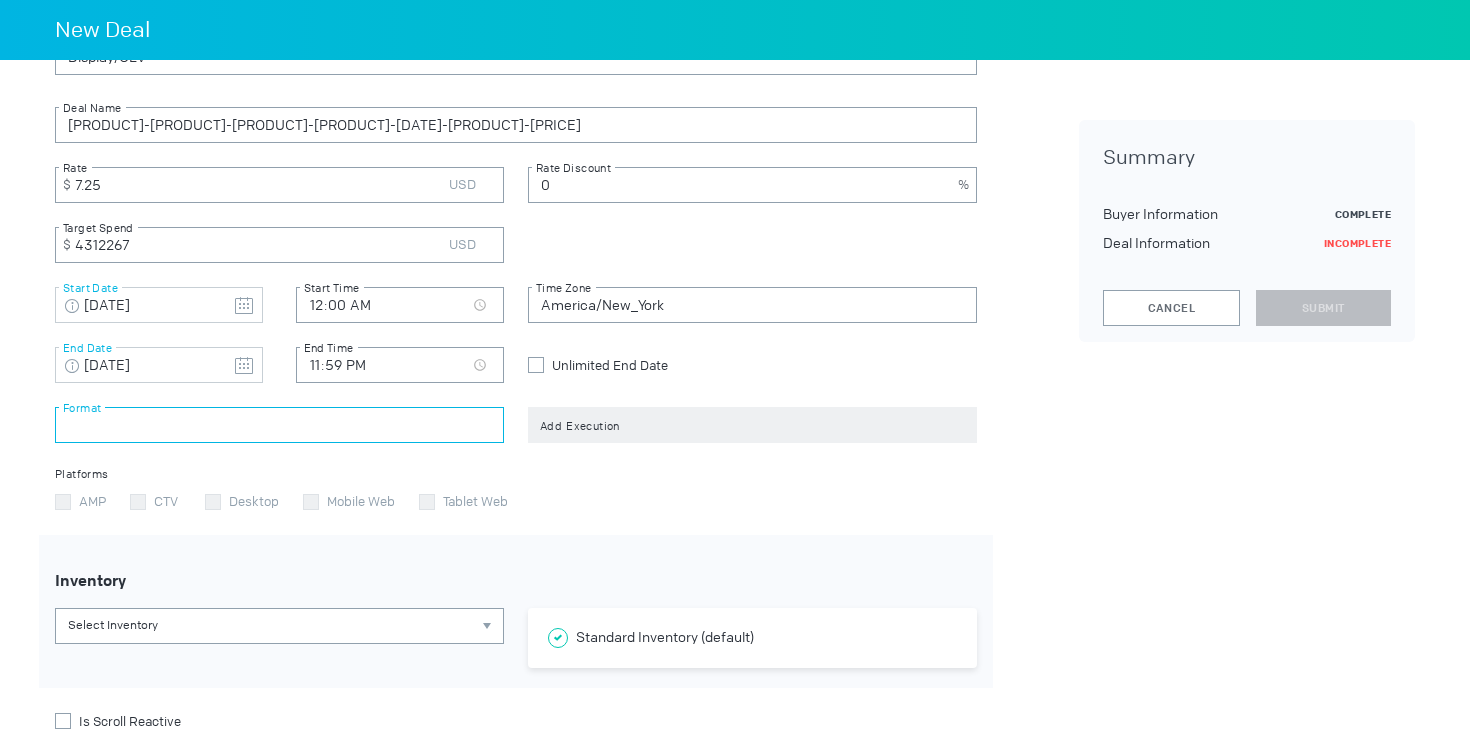 click at bounding box center (279, 425) 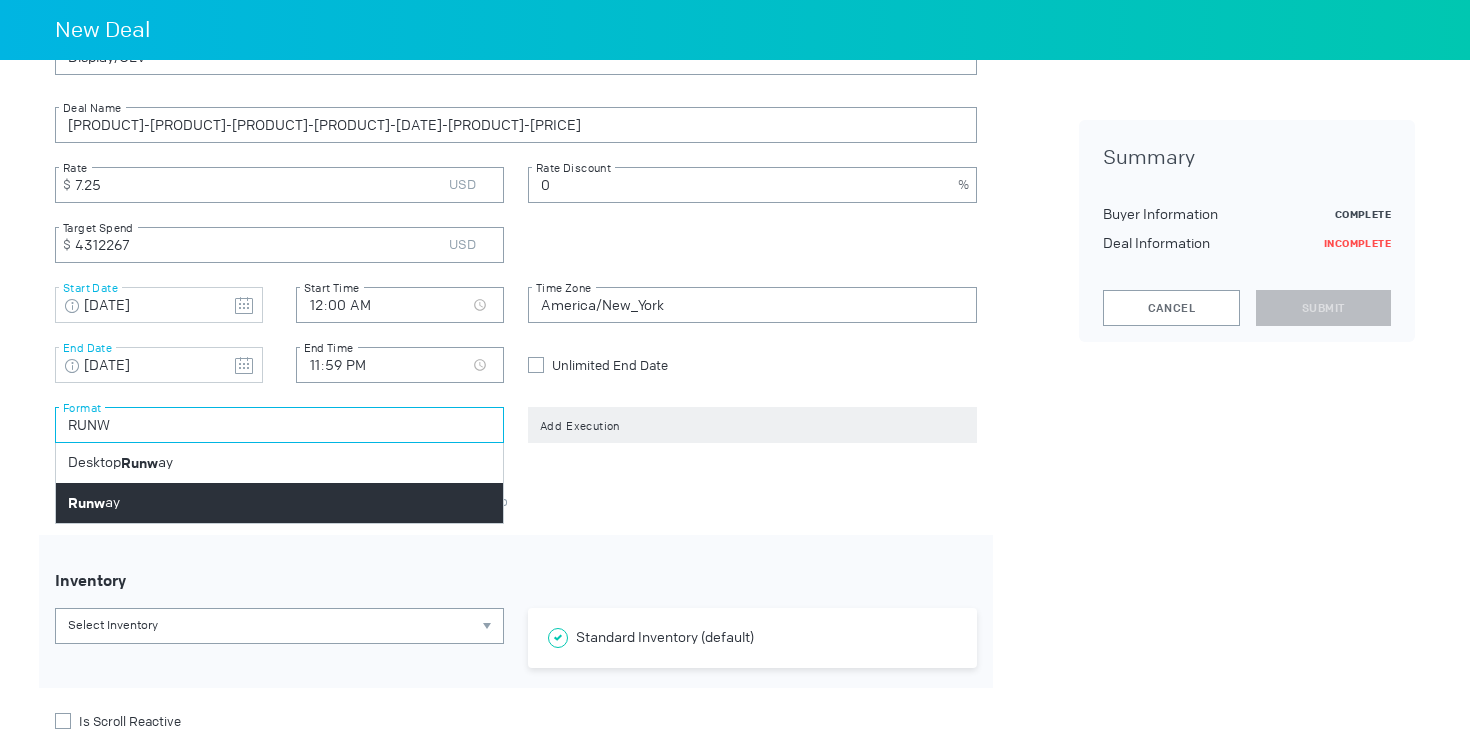 type on "RUNW" 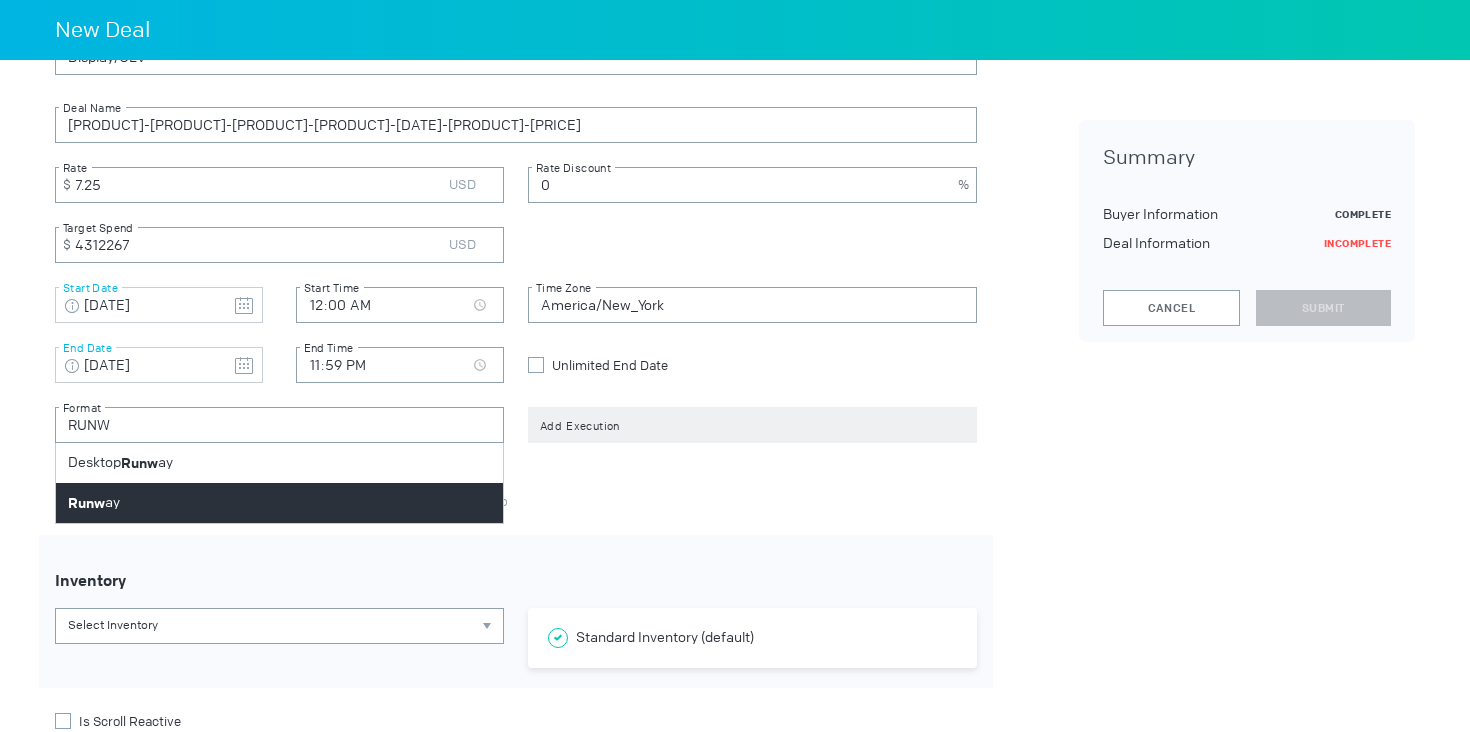 click on "Runw ay" at bounding box center [279, 503] 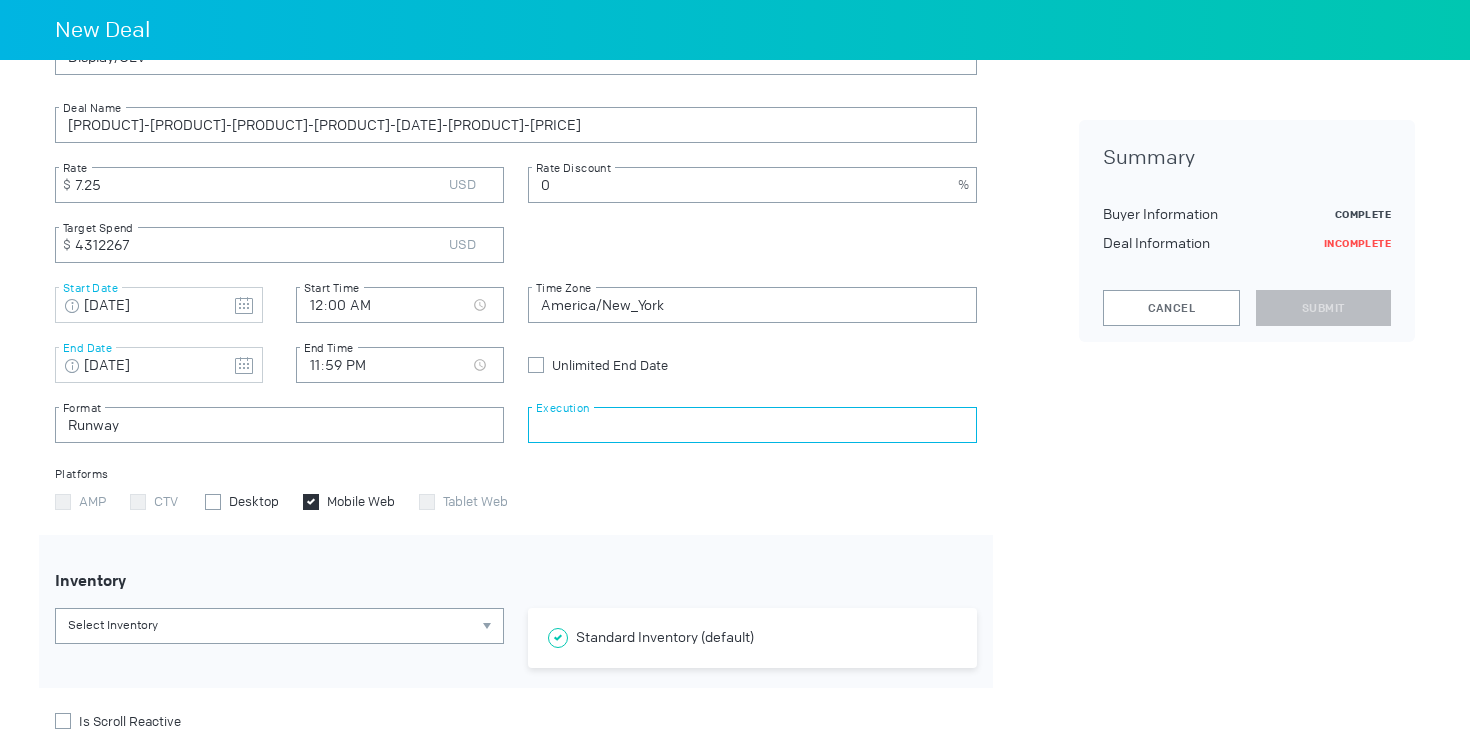 click at bounding box center (752, 425) 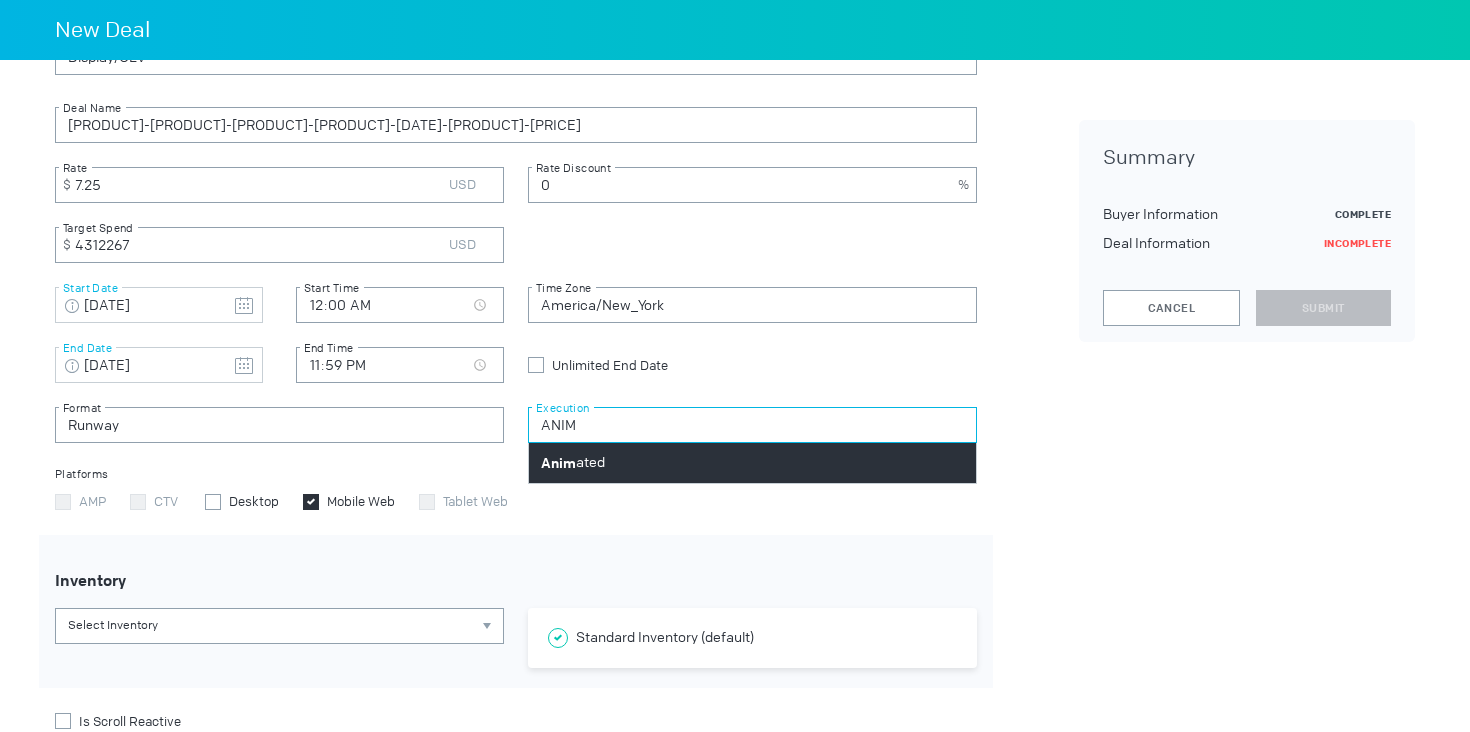 type on "ANIM" 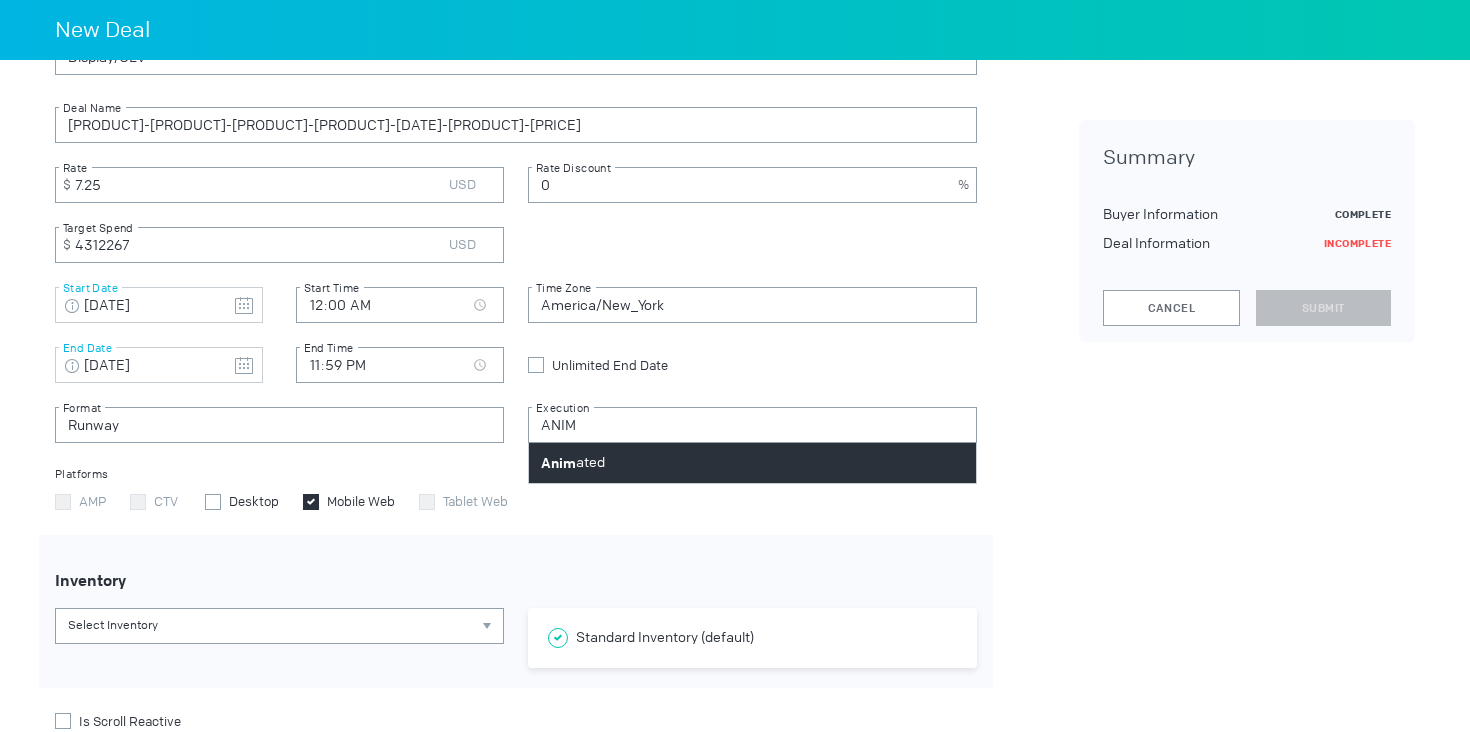 drag, startPoint x: 631, startPoint y: 474, endPoint x: 541, endPoint y: 536, distance: 109.28861 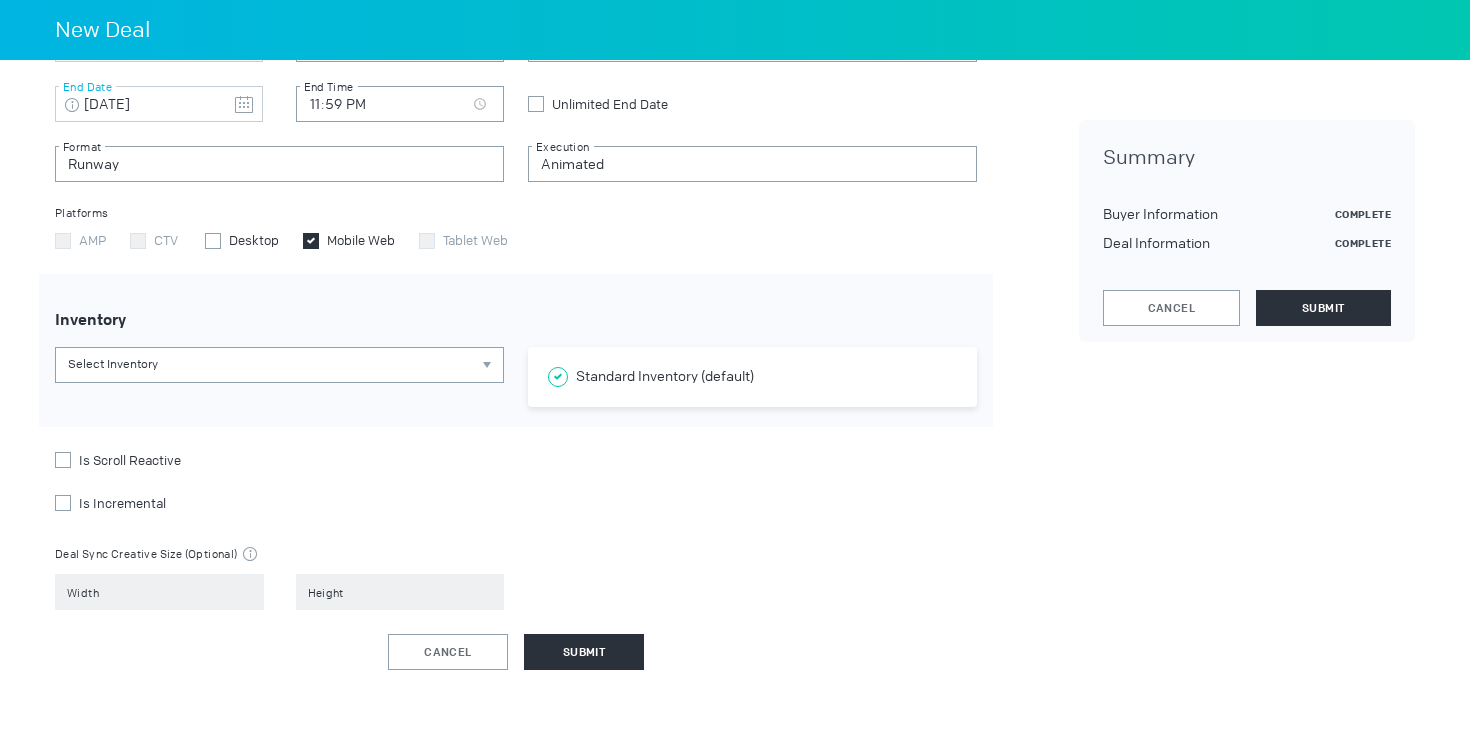 scroll, scrollTop: 770, scrollLeft: 0, axis: vertical 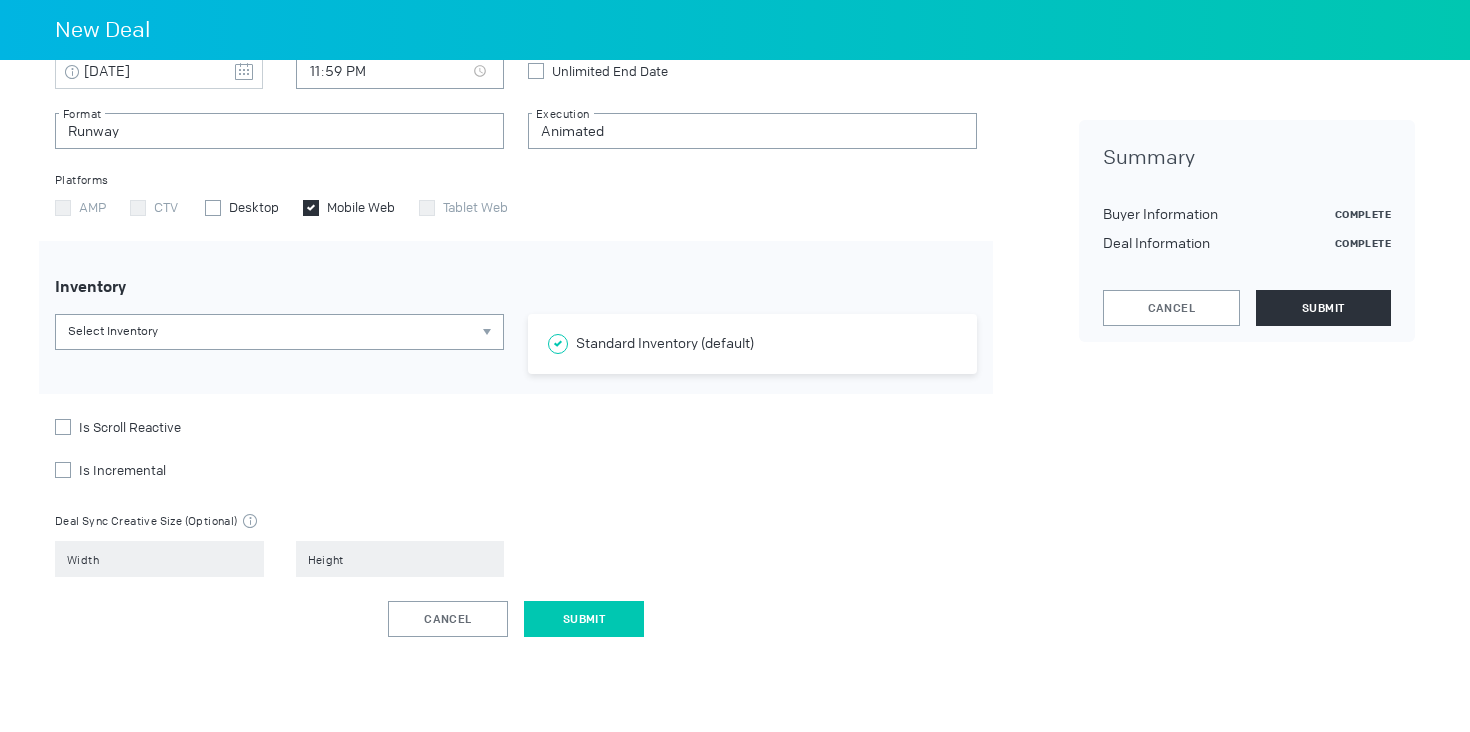 click on "Submit" at bounding box center (584, 619) 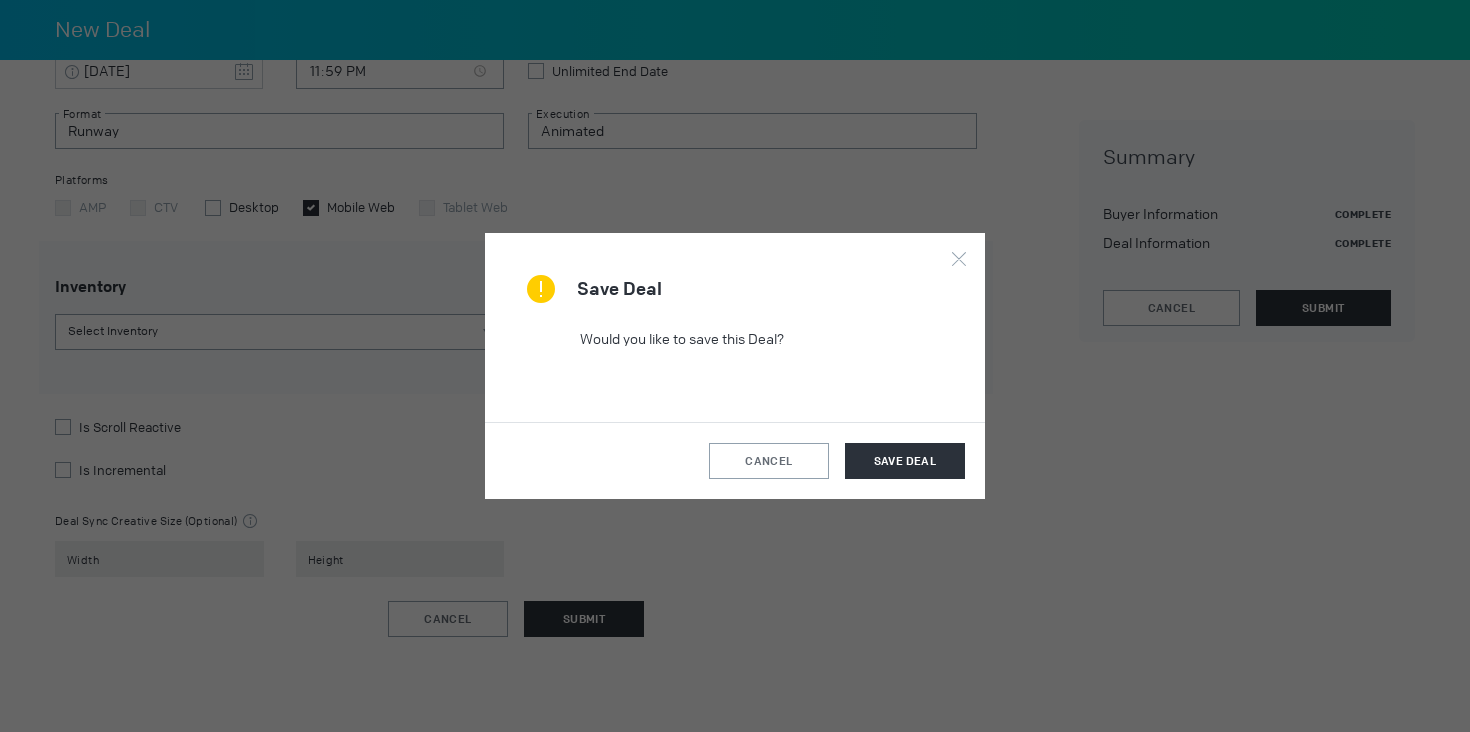 click on "cancel Save Deal" at bounding box center [735, 460] 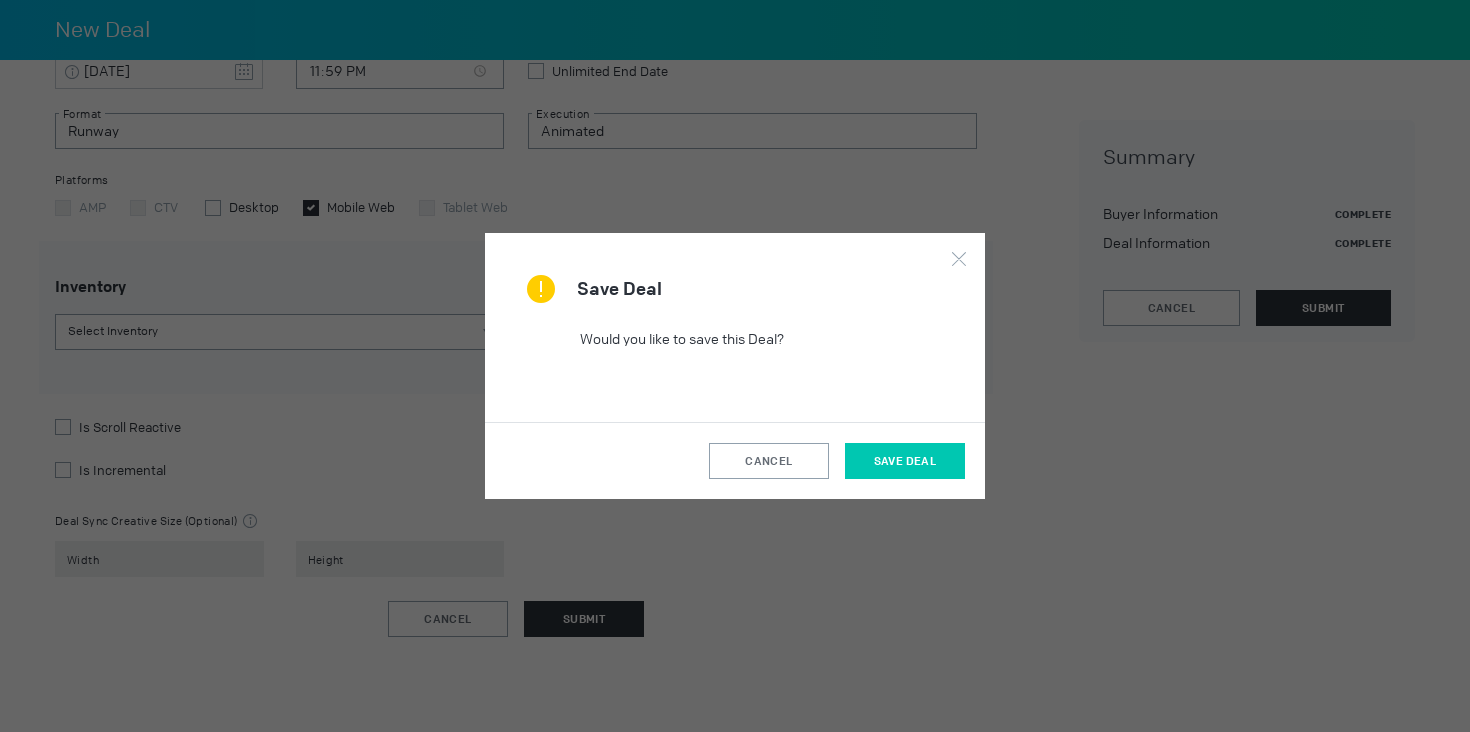 click on "Save Deal" at bounding box center (905, 461) 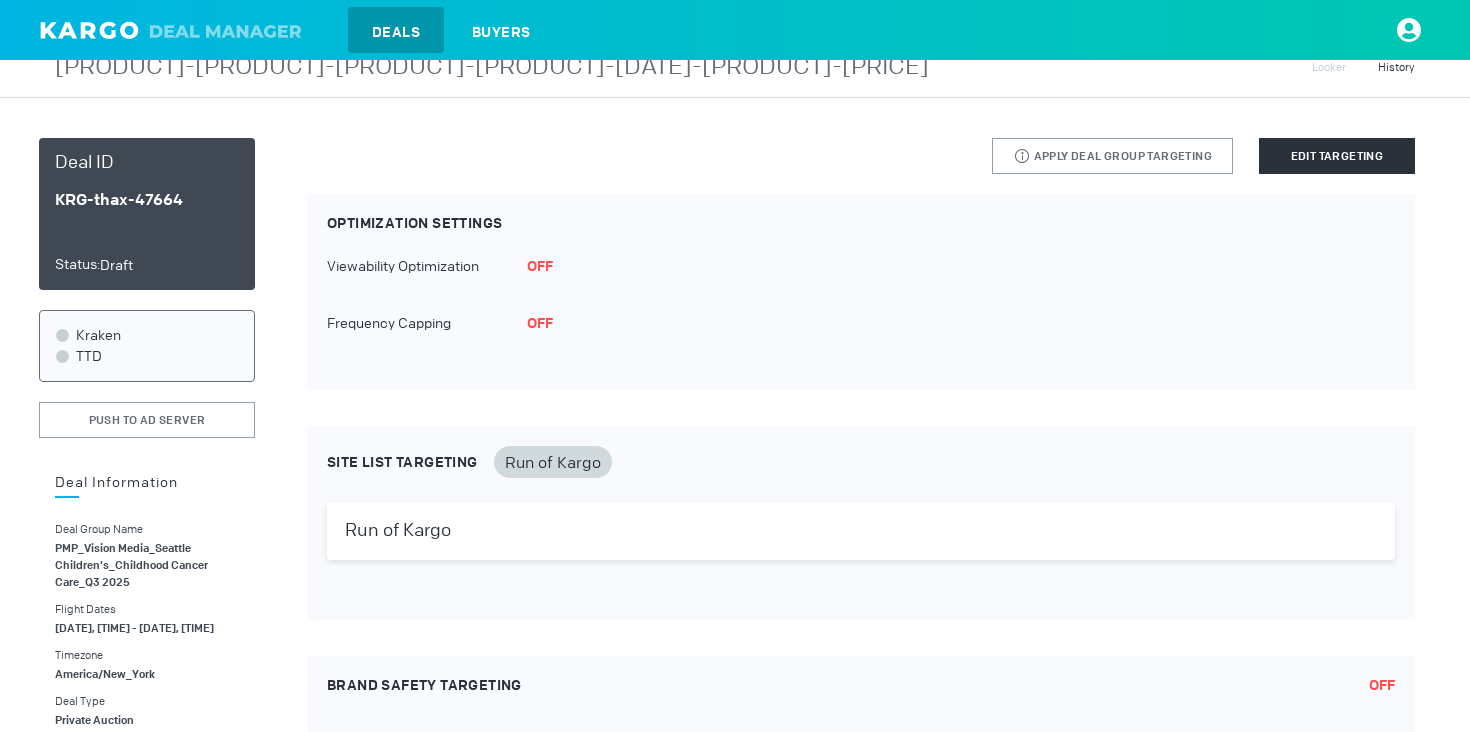 scroll, scrollTop: 0, scrollLeft: 0, axis: both 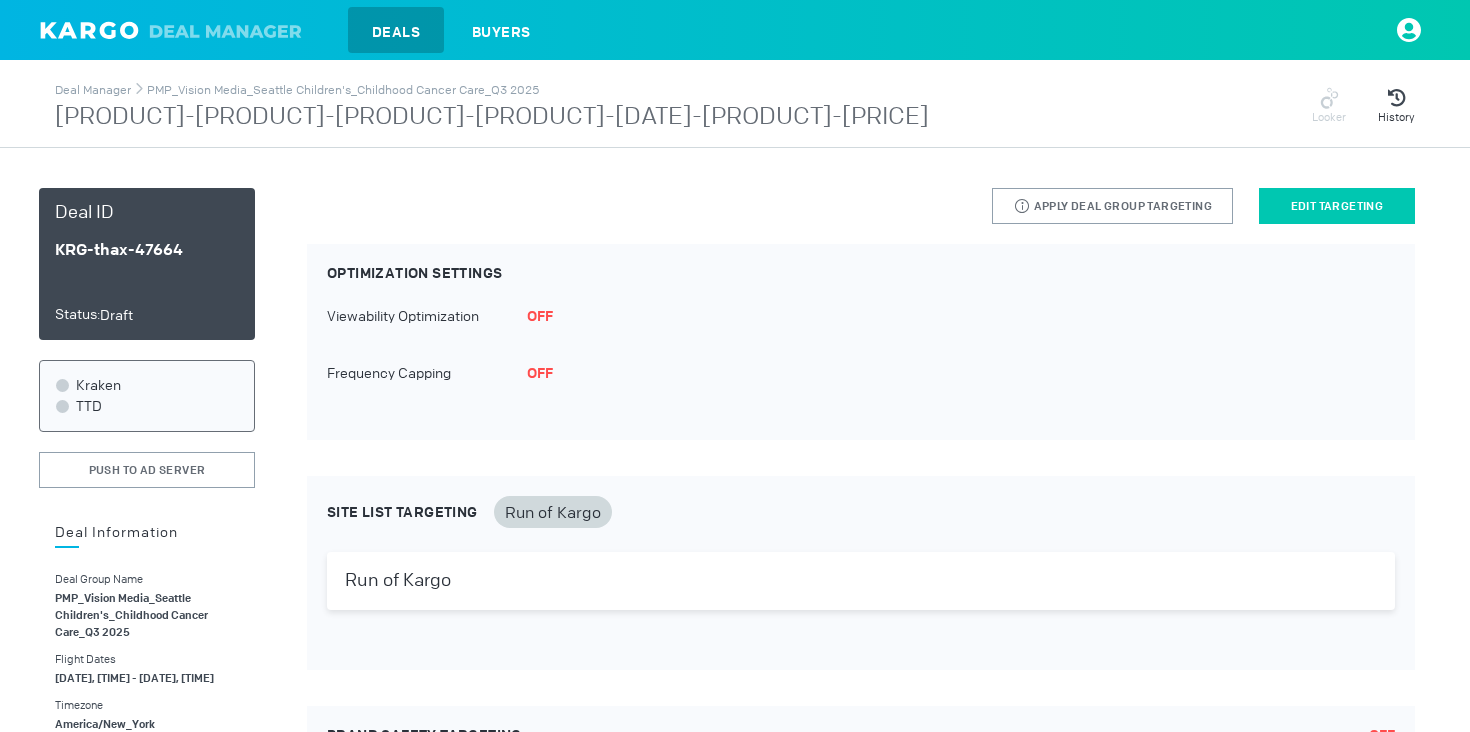 click on "Edit Targeting" at bounding box center (1337, 206) 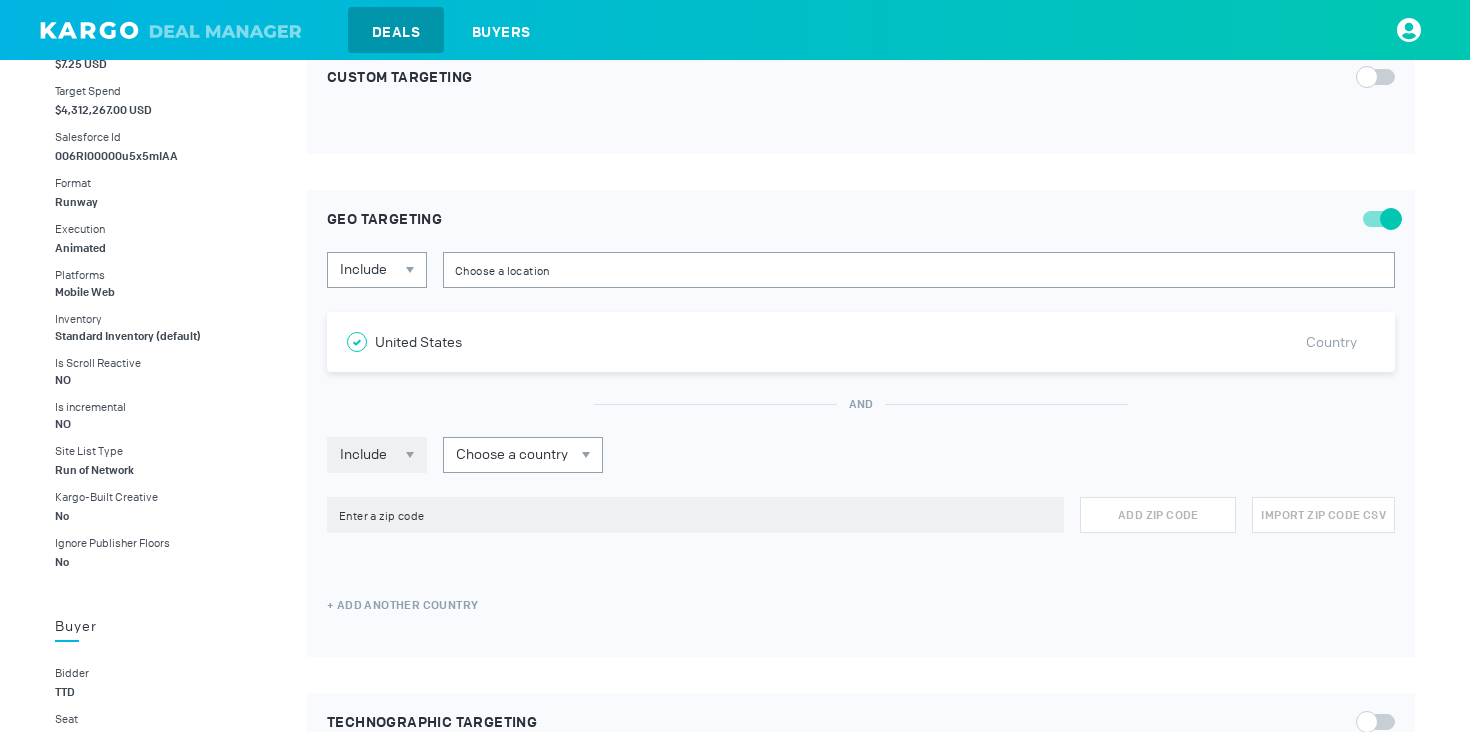 scroll, scrollTop: 770, scrollLeft: 0, axis: vertical 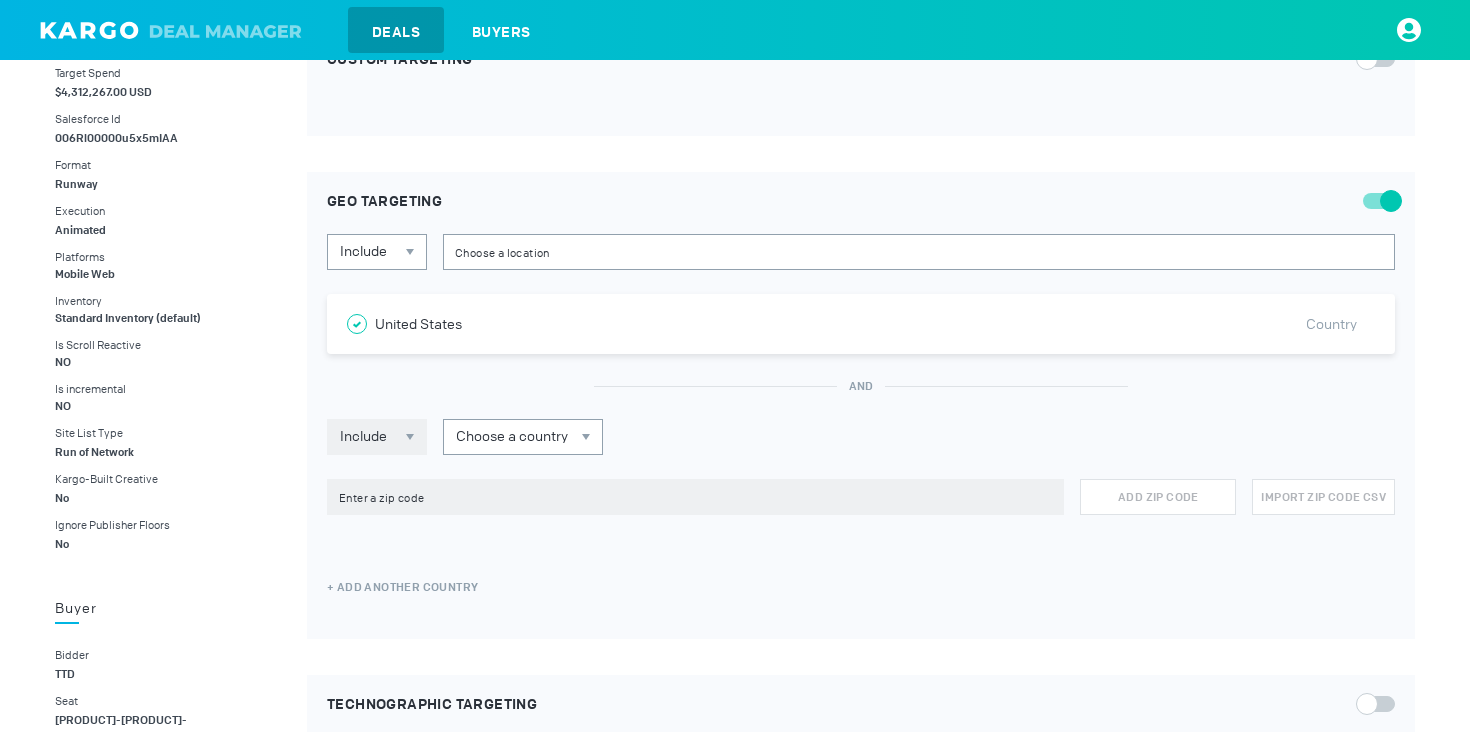 click at bounding box center [1379, 201] 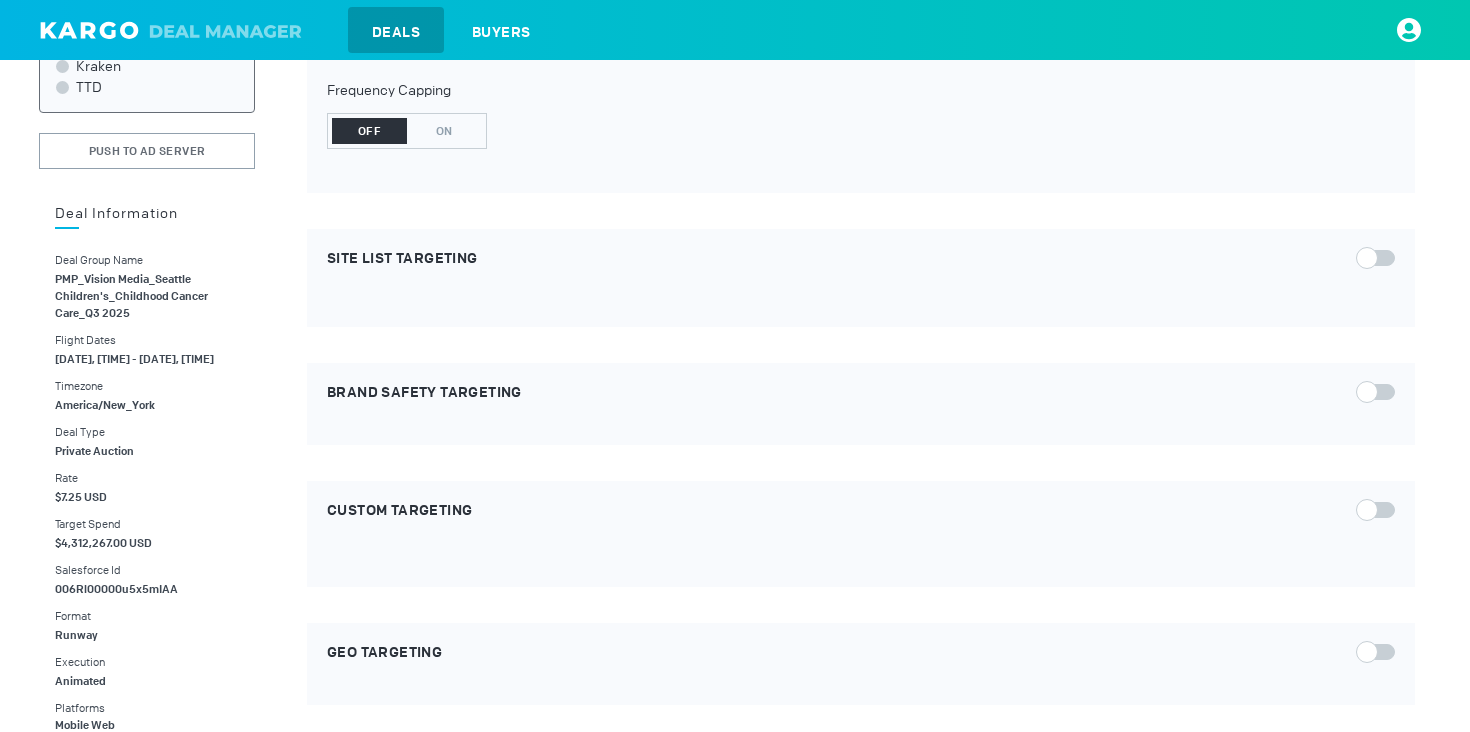 scroll, scrollTop: 0, scrollLeft: 0, axis: both 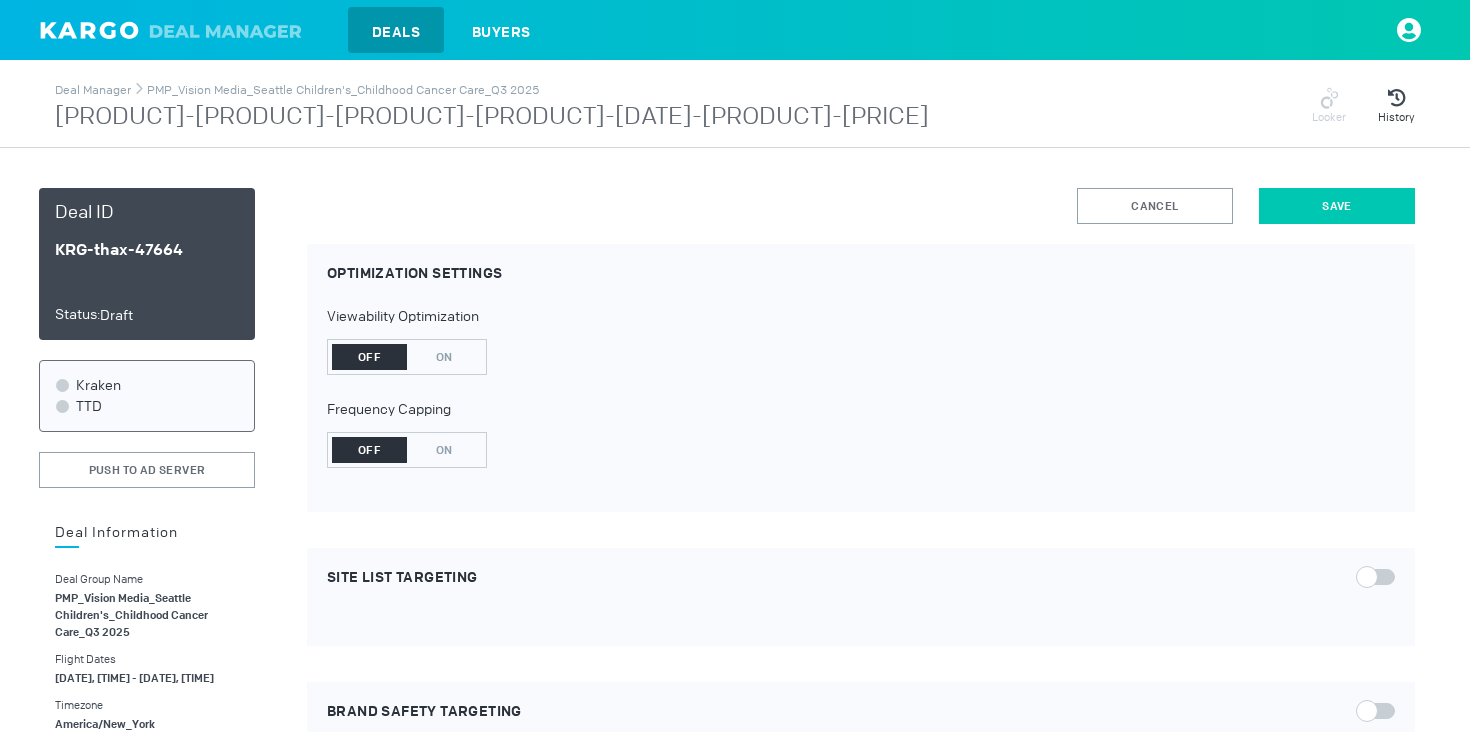 click on "Save" at bounding box center (1337, 206) 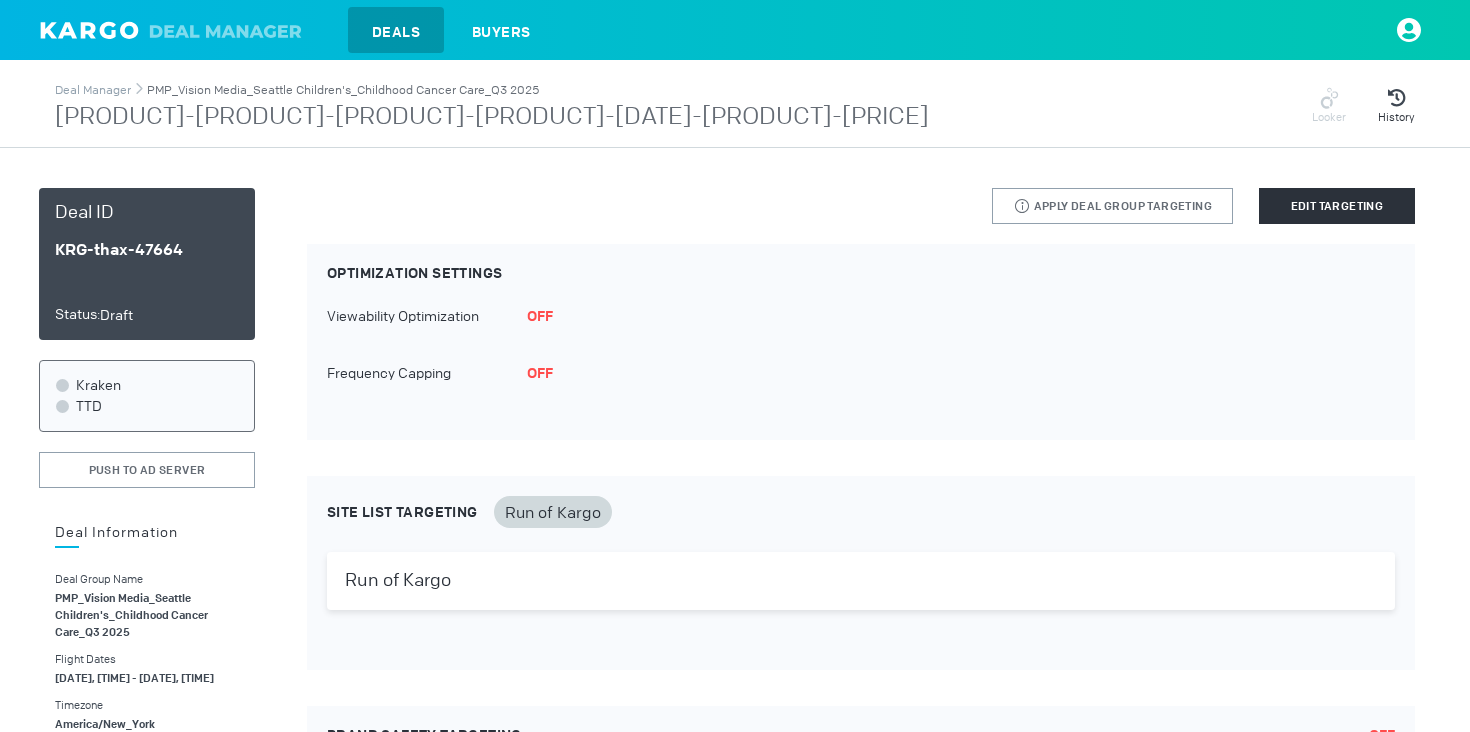 click on "PMP_Vision Media_Seattle Children's_Childhood Cancer Care_Q3 2025" at bounding box center (343, 90) 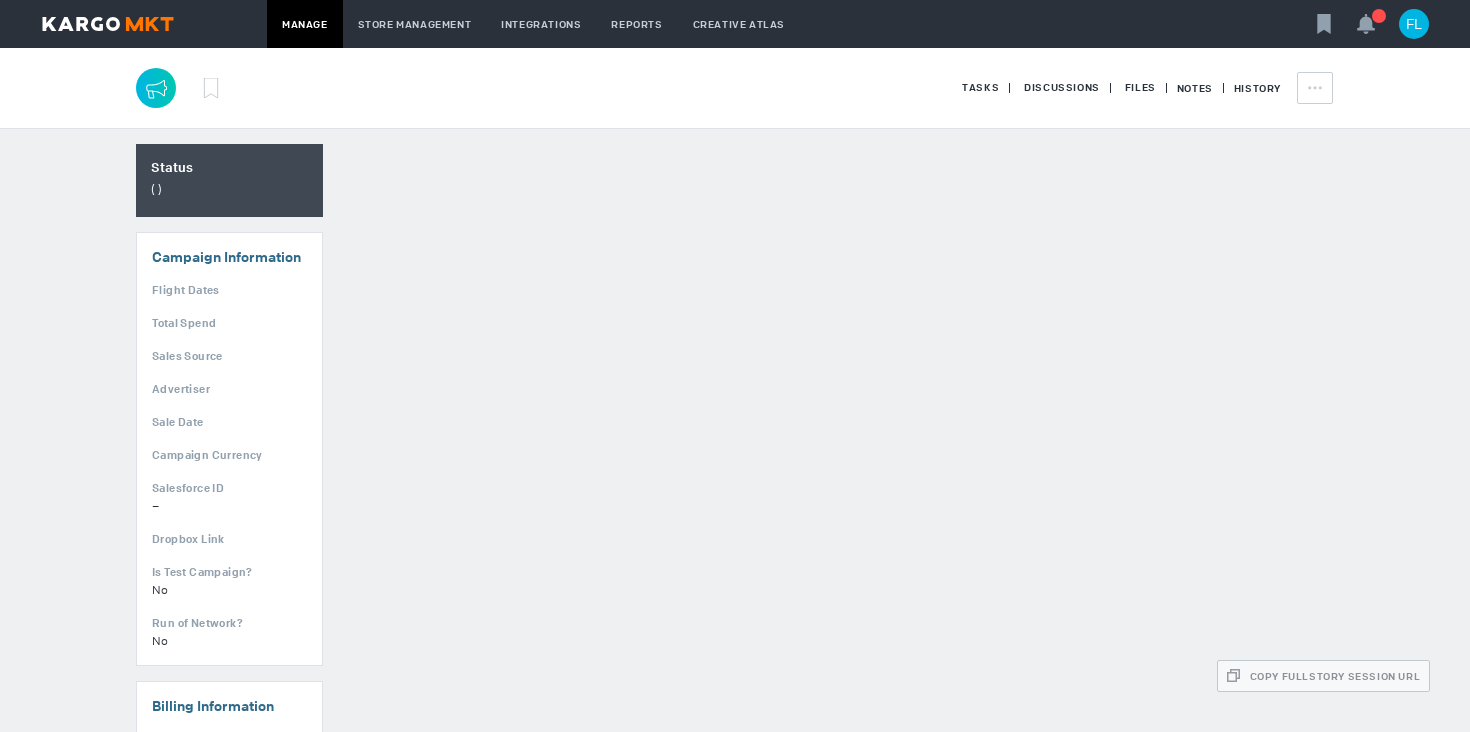 scroll, scrollTop: 0, scrollLeft: 0, axis: both 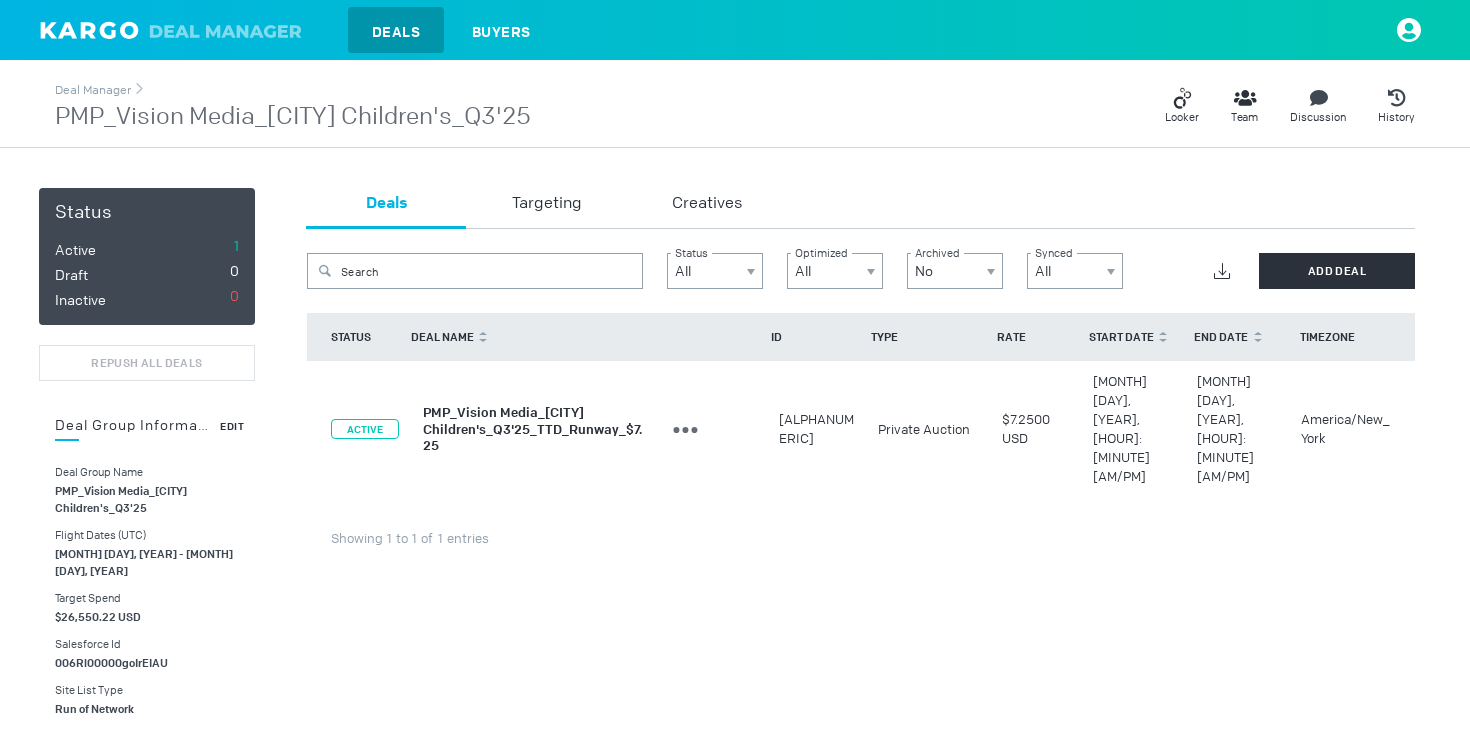 click on "Edit" at bounding box center [232, 426] 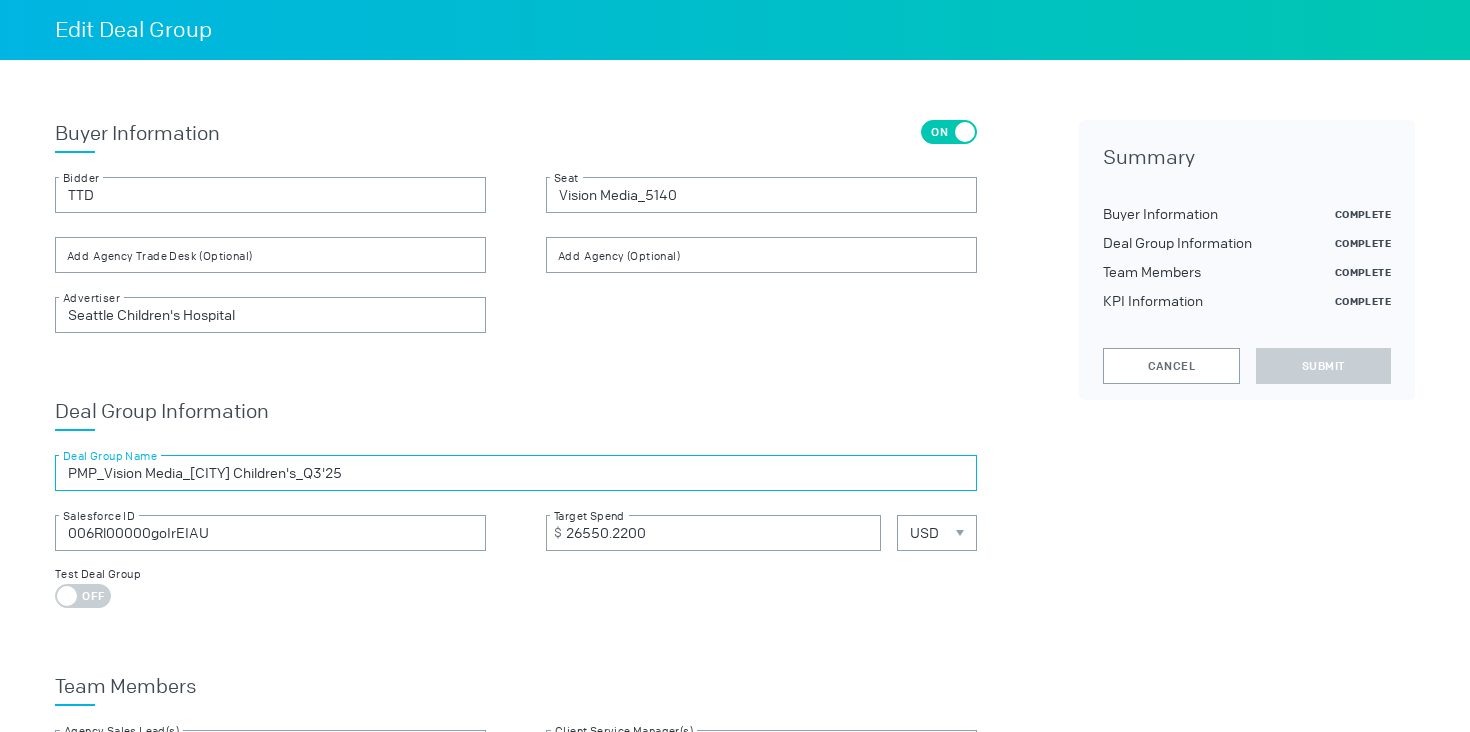 click on "PMP_Vision Media_Seattle Children's_Q3'25" at bounding box center [516, 473] 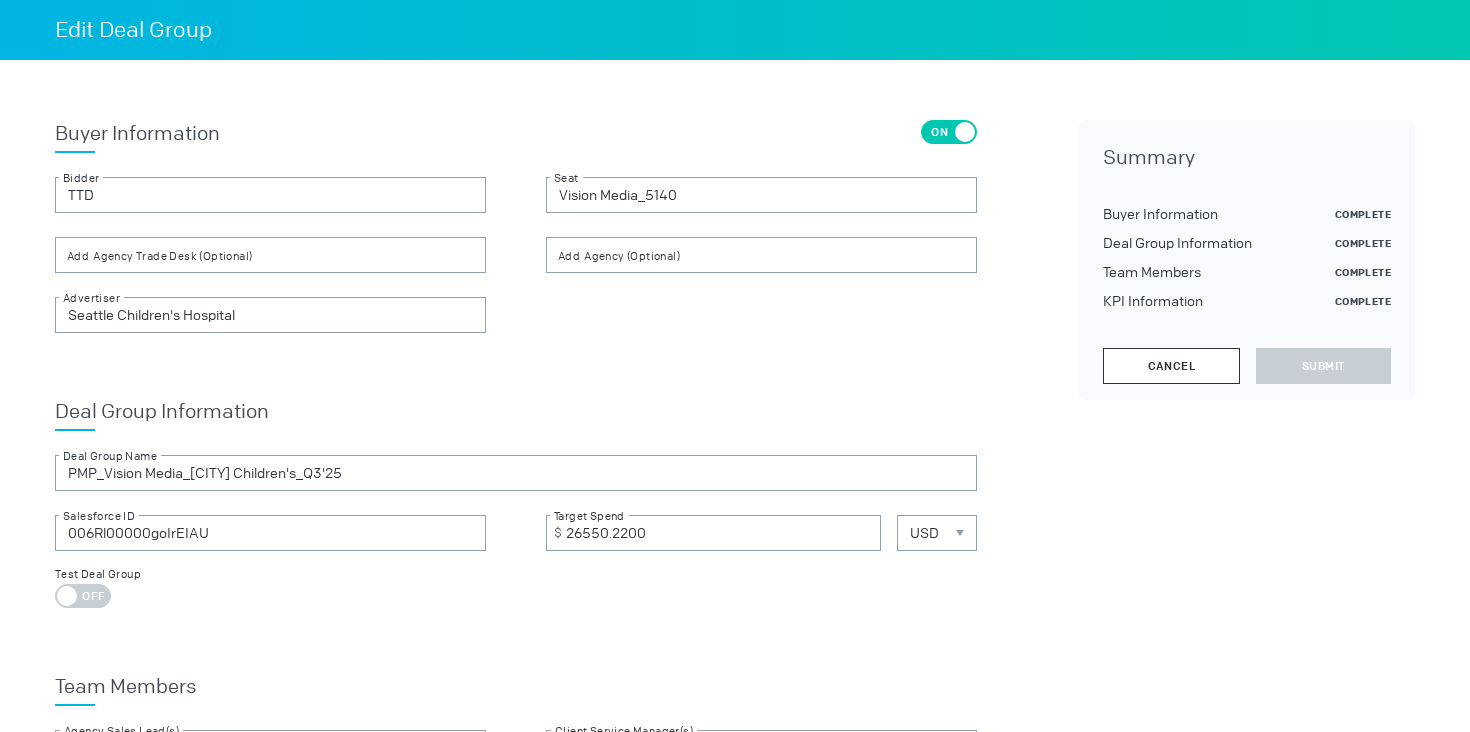 click on "Cancel" at bounding box center [1171, 366] 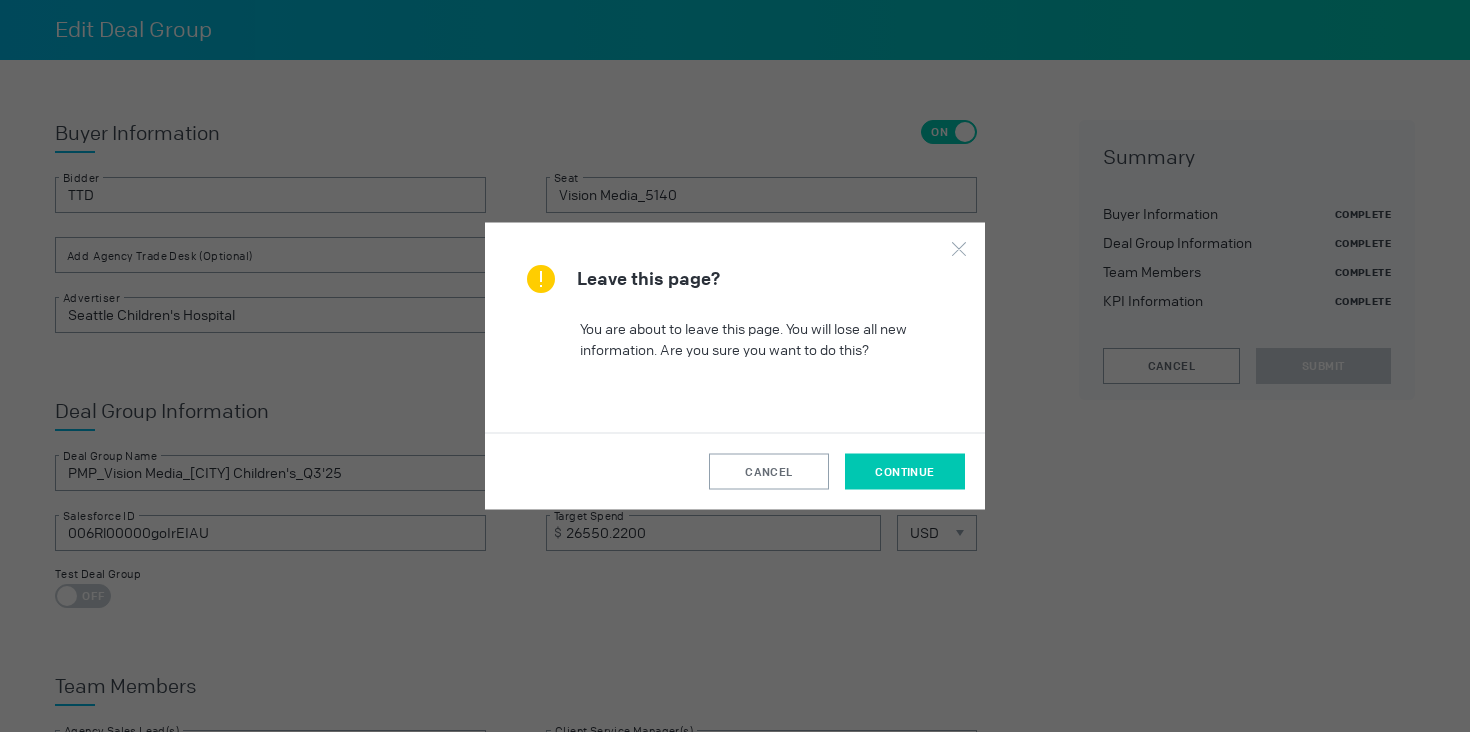 click on "continue" at bounding box center (904, 472) 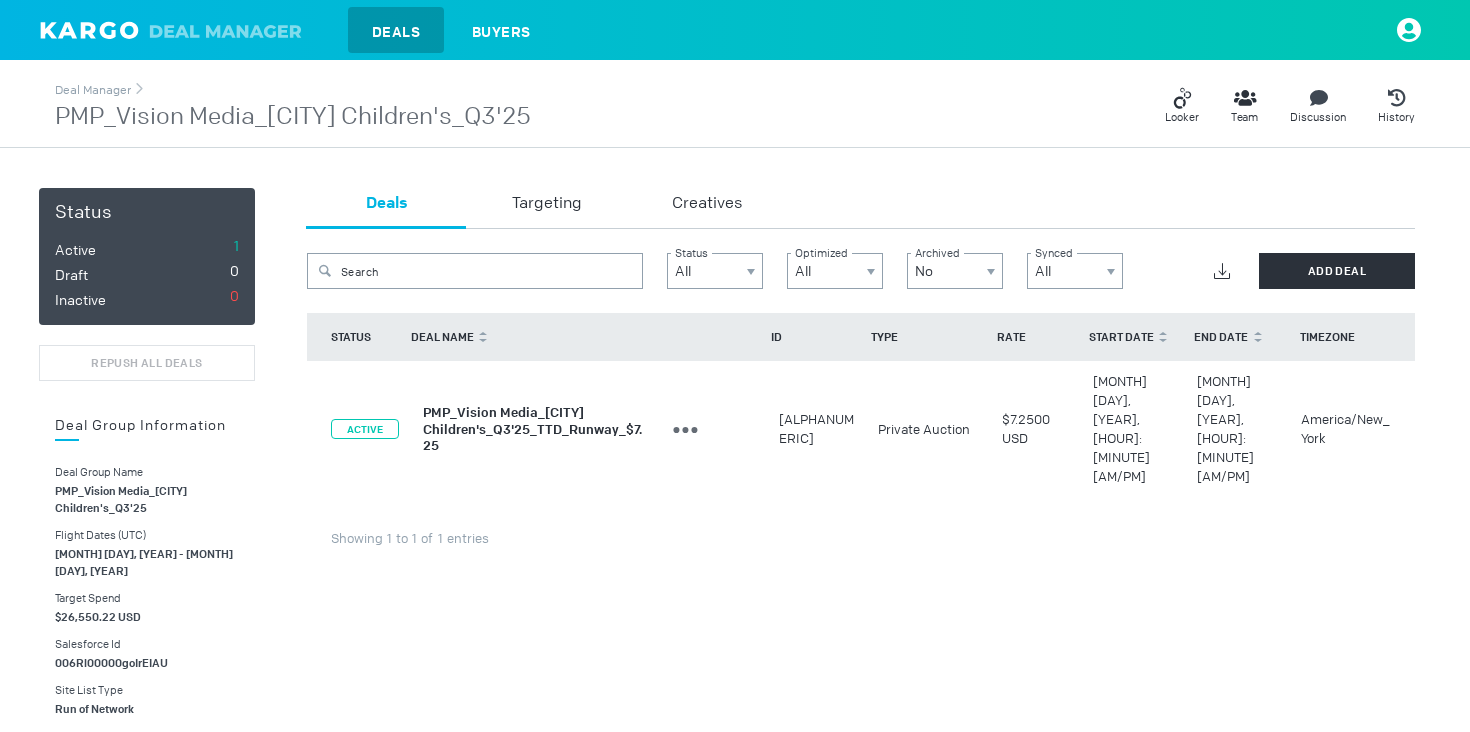 click on "PMP_Vision Media_Seattle Children's_Q3'25_TTD_Runway_$7.25" at bounding box center (532, 429) 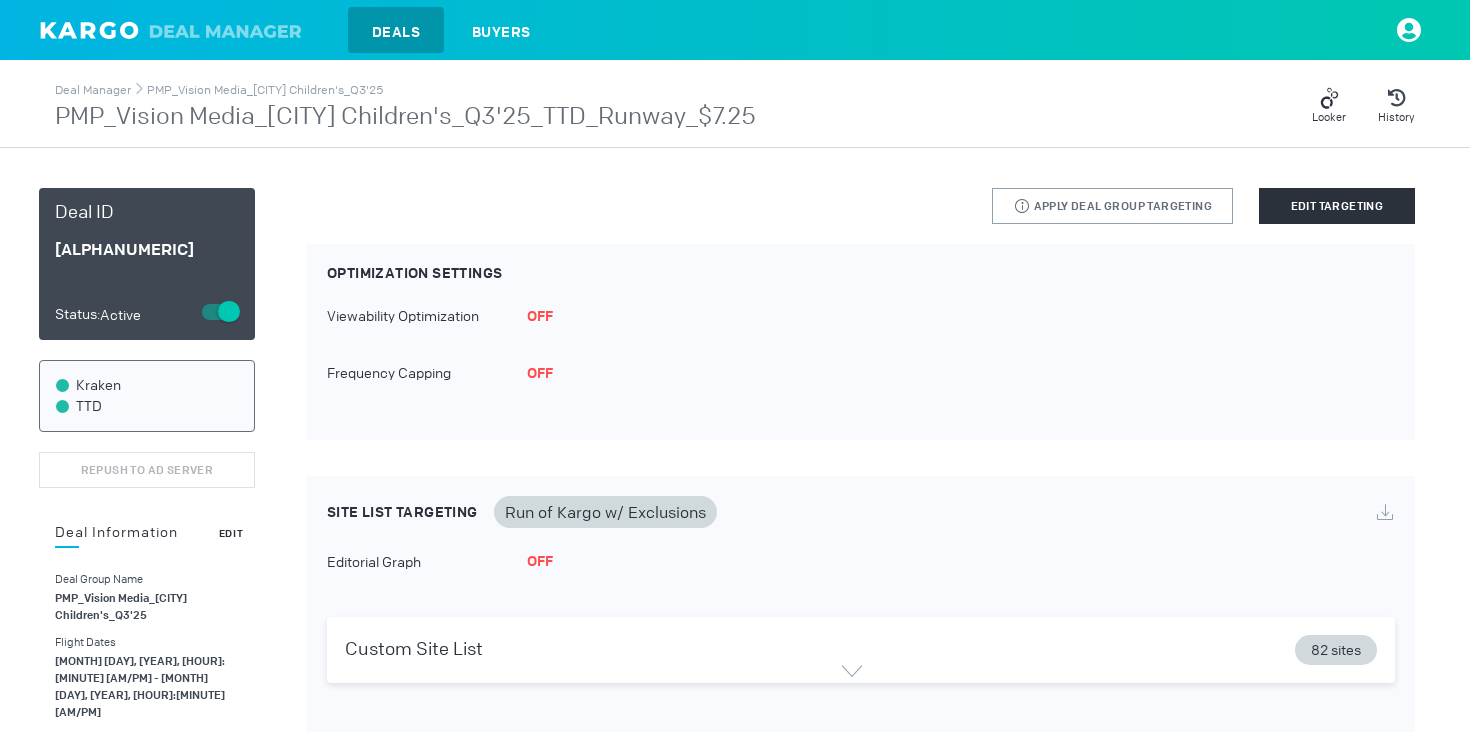 click on "Edit" at bounding box center [231, 532] 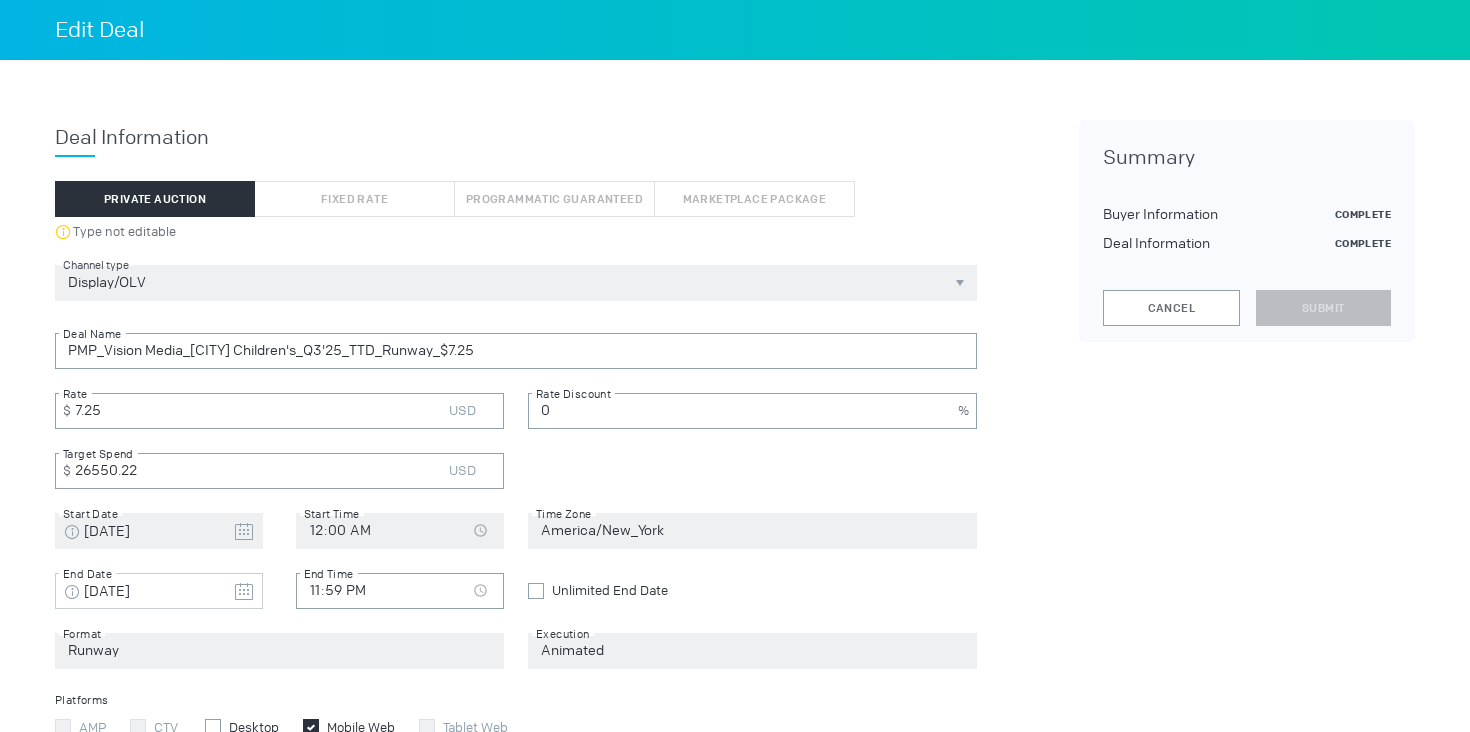 scroll, scrollTop: 285, scrollLeft: 0, axis: vertical 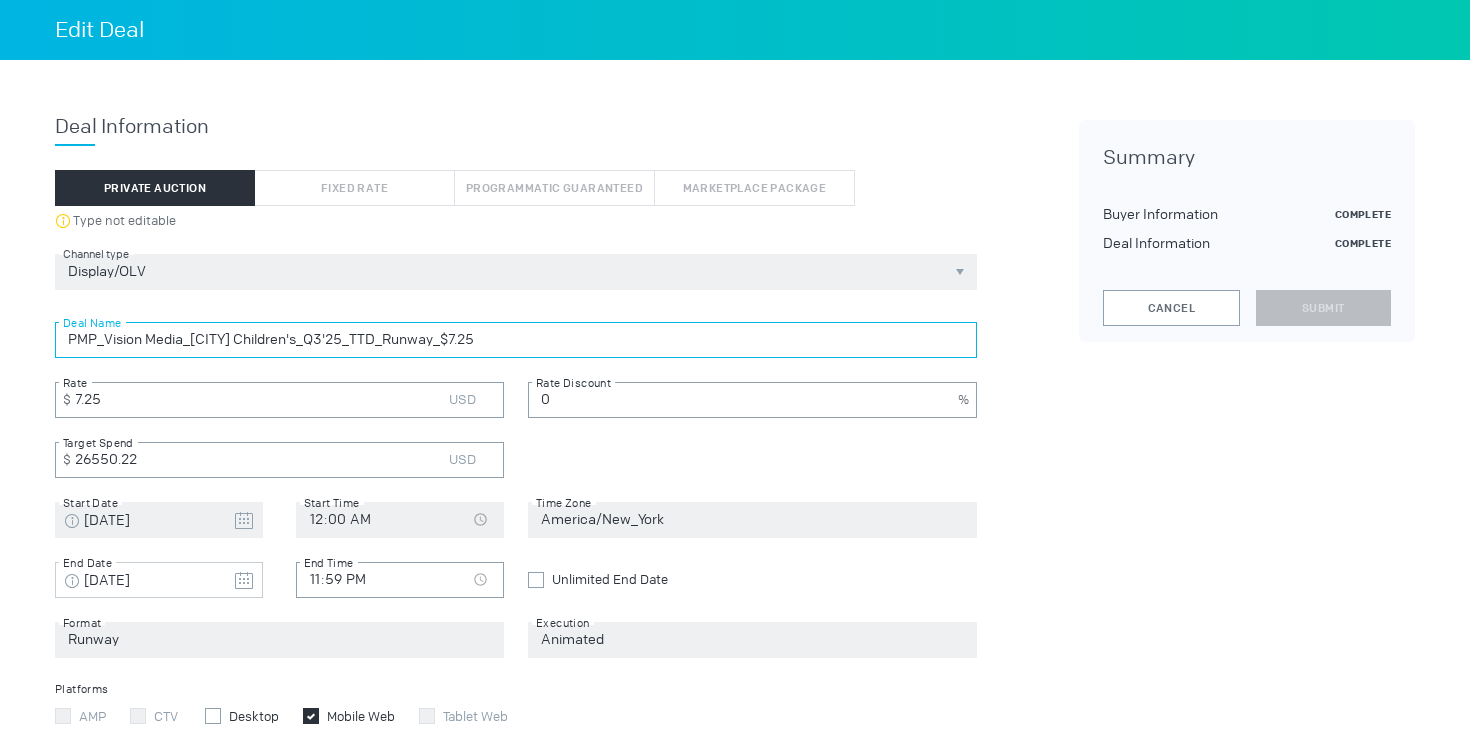 click on "PMP_Vision Media_Seattle Children's_Q3'25_TTD_Runway_$7.25" at bounding box center (516, 340) 